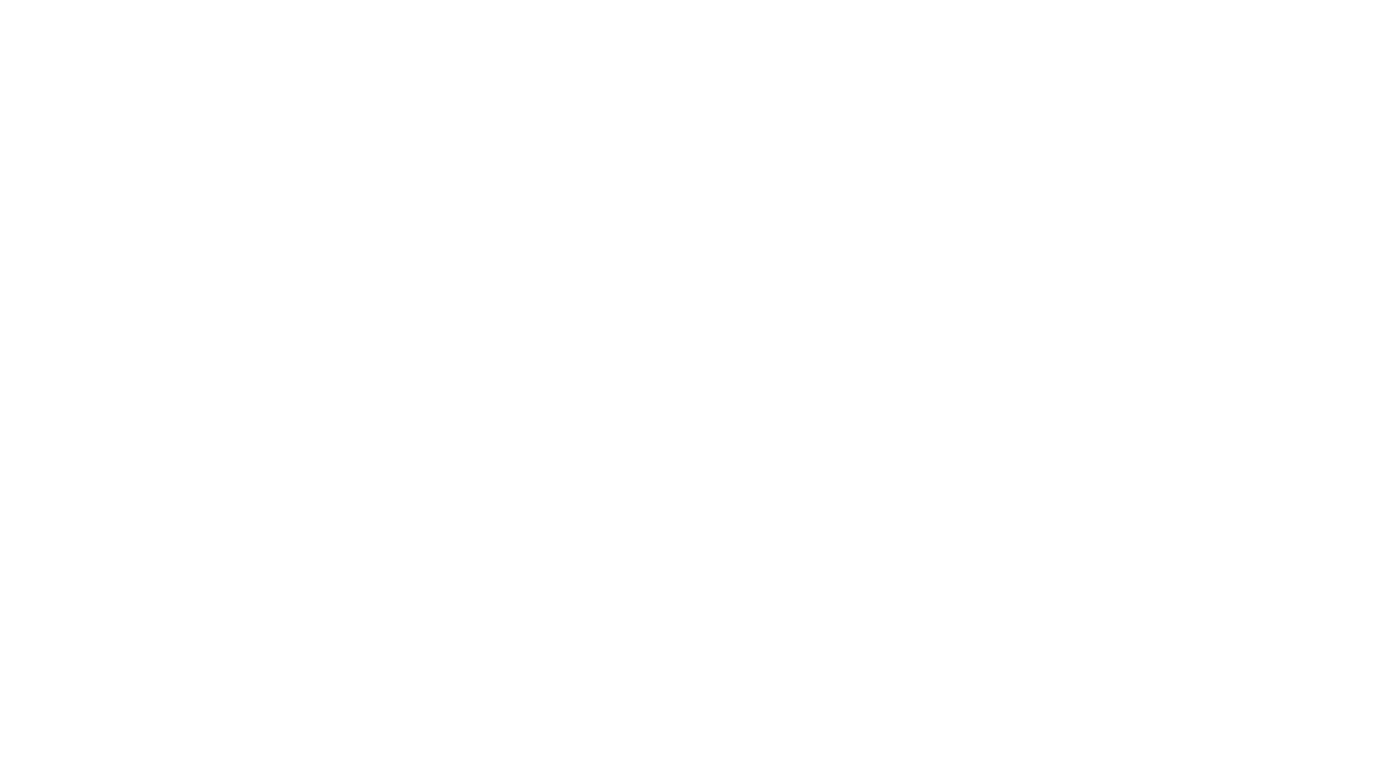 scroll, scrollTop: 0, scrollLeft: 0, axis: both 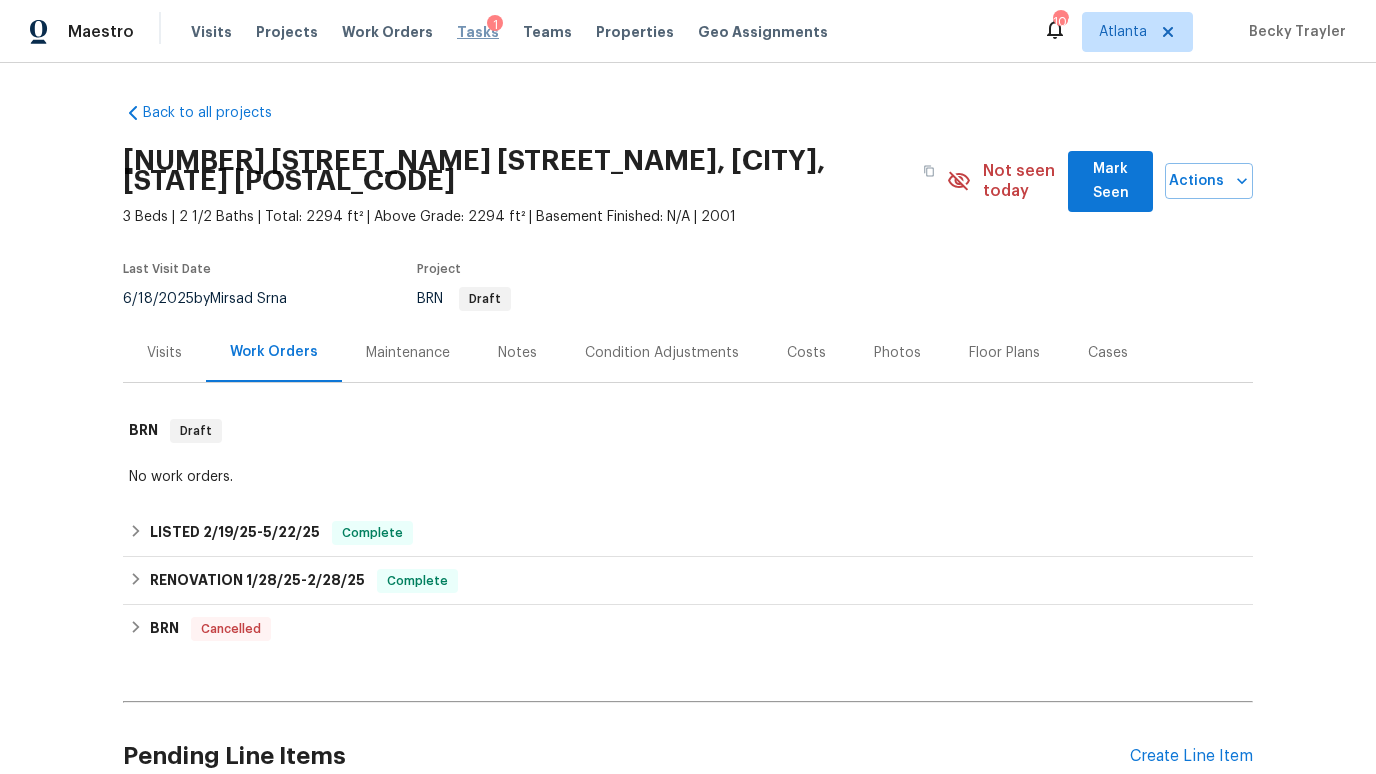 click on "Tasks" at bounding box center (478, 32) 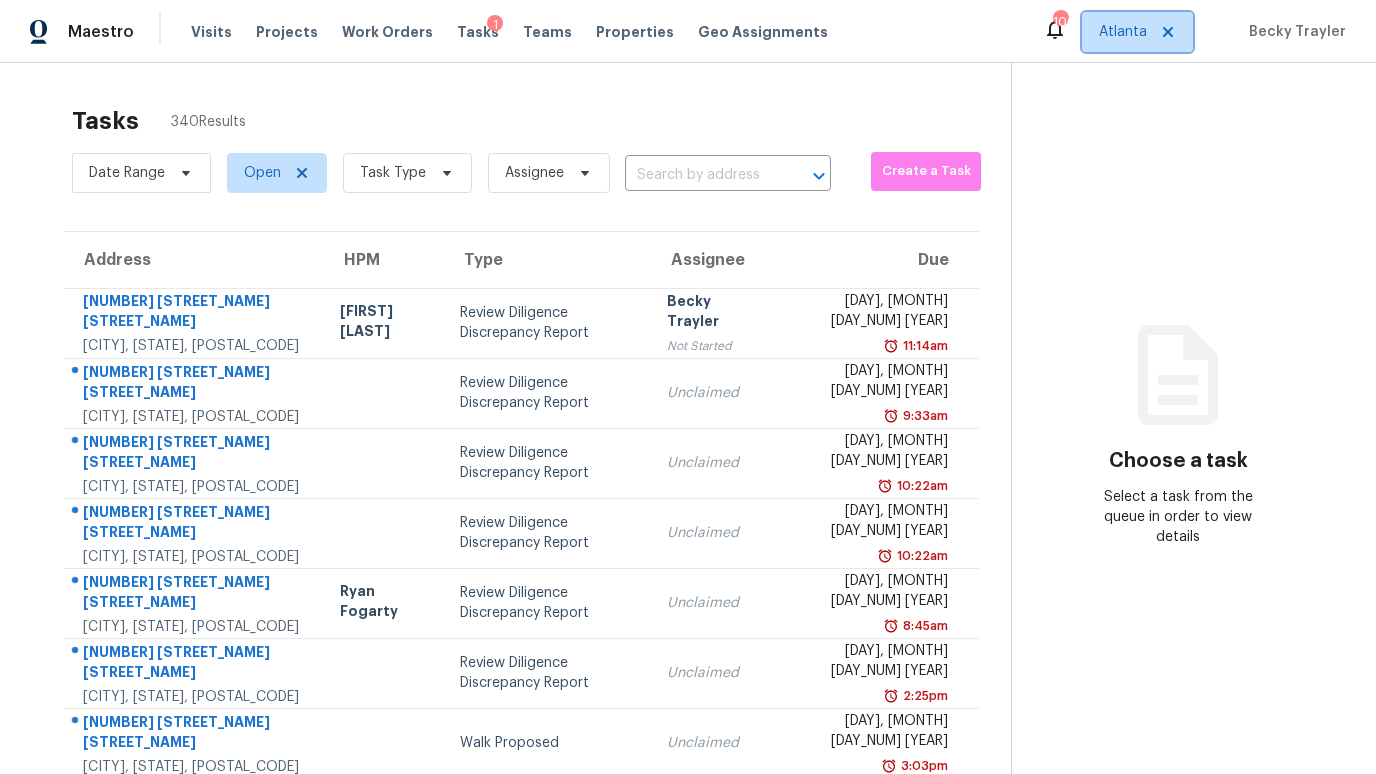 click on "Atlanta" at bounding box center (1123, 32) 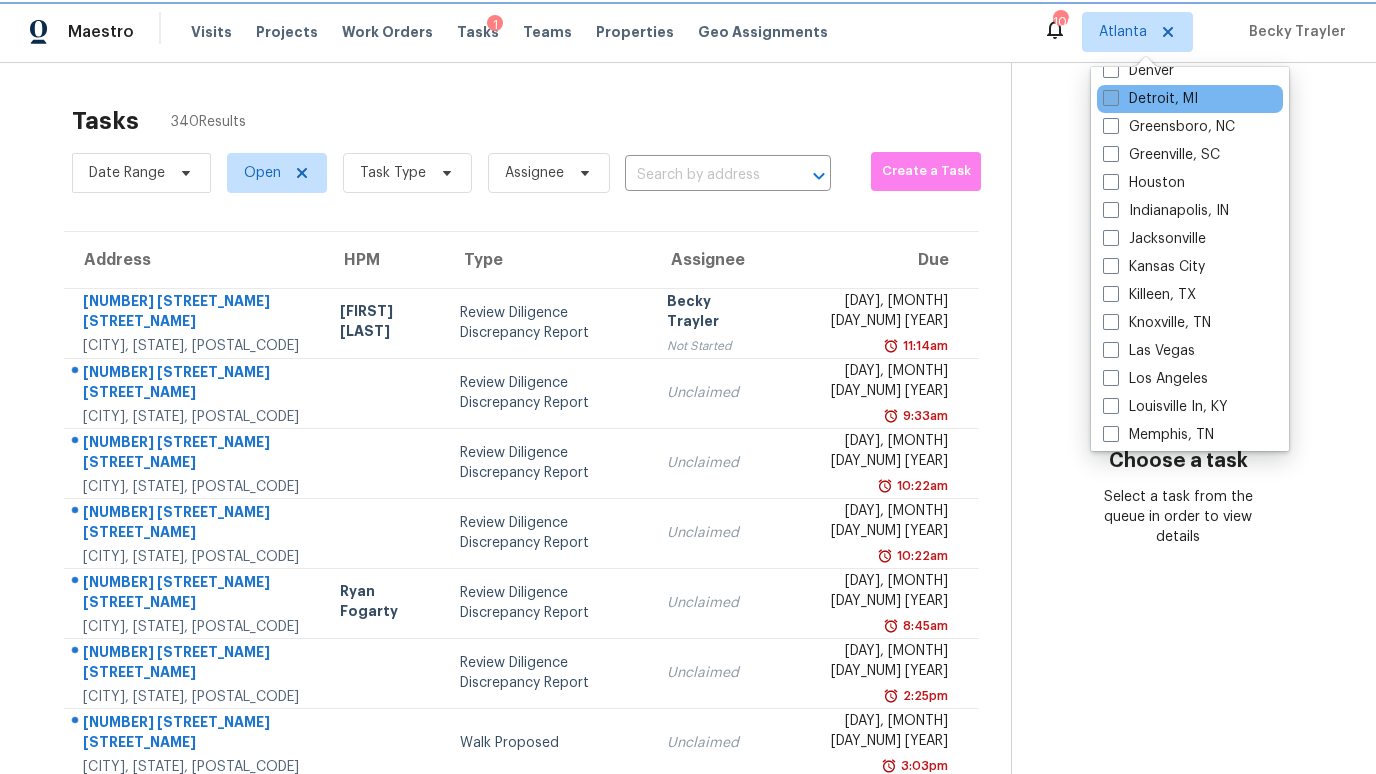 scroll, scrollTop: 586, scrollLeft: 0, axis: vertical 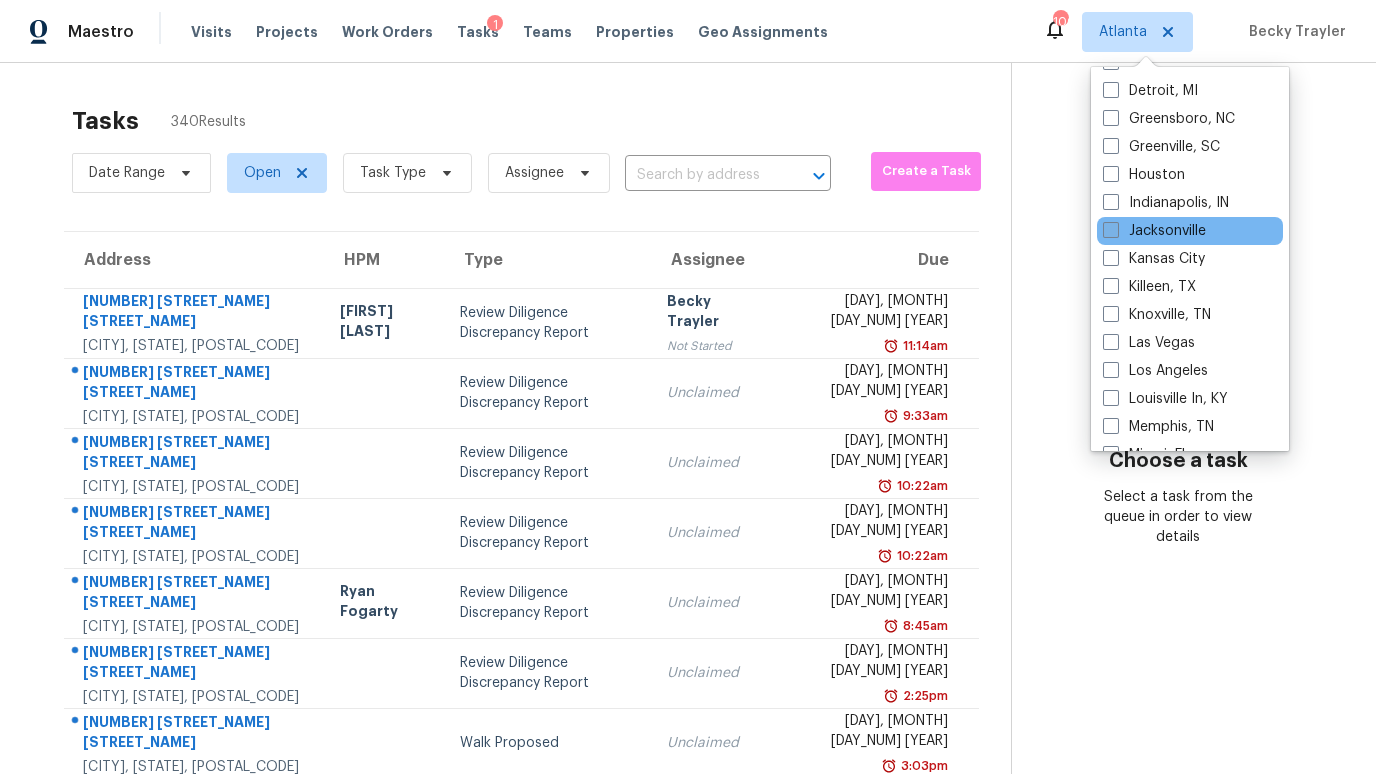click on "Jacksonville" at bounding box center (1154, 231) 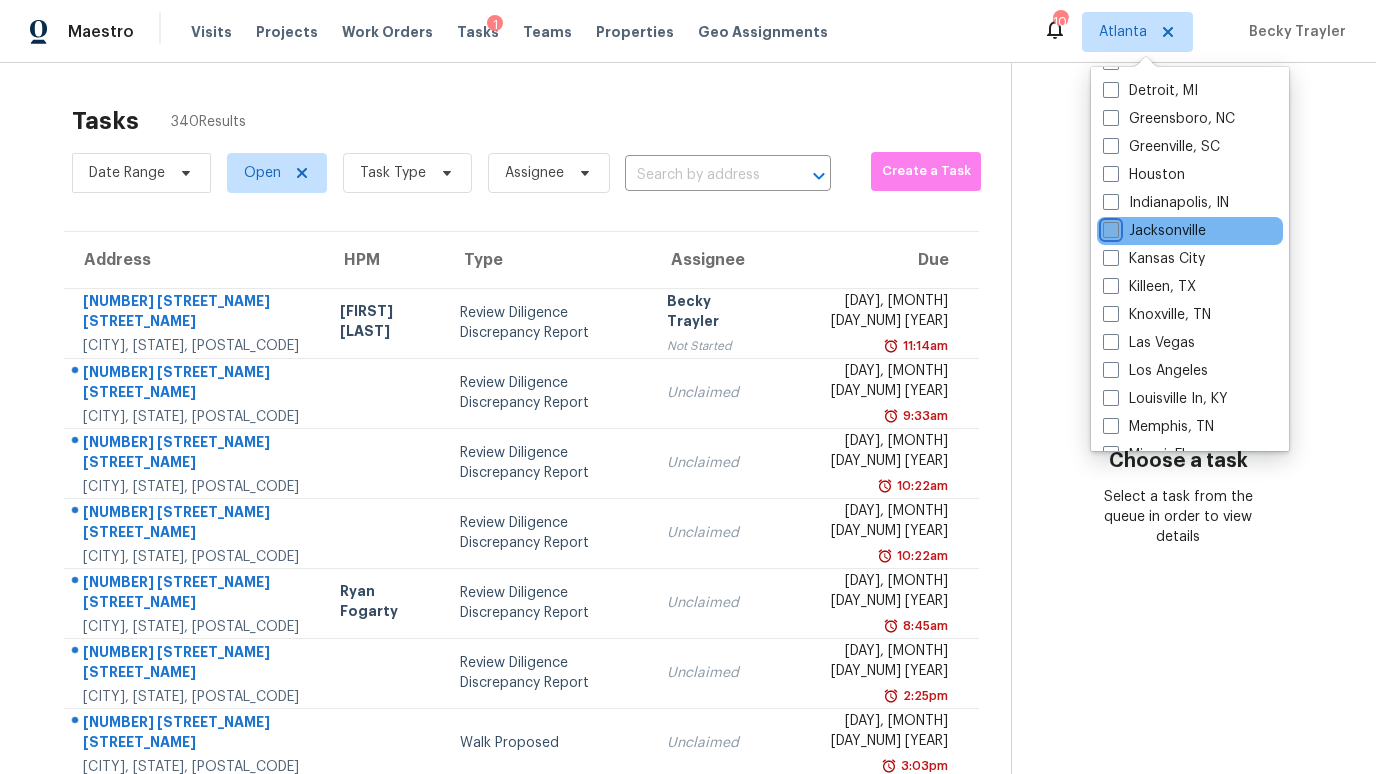 click on "Jacksonville" at bounding box center [1109, 227] 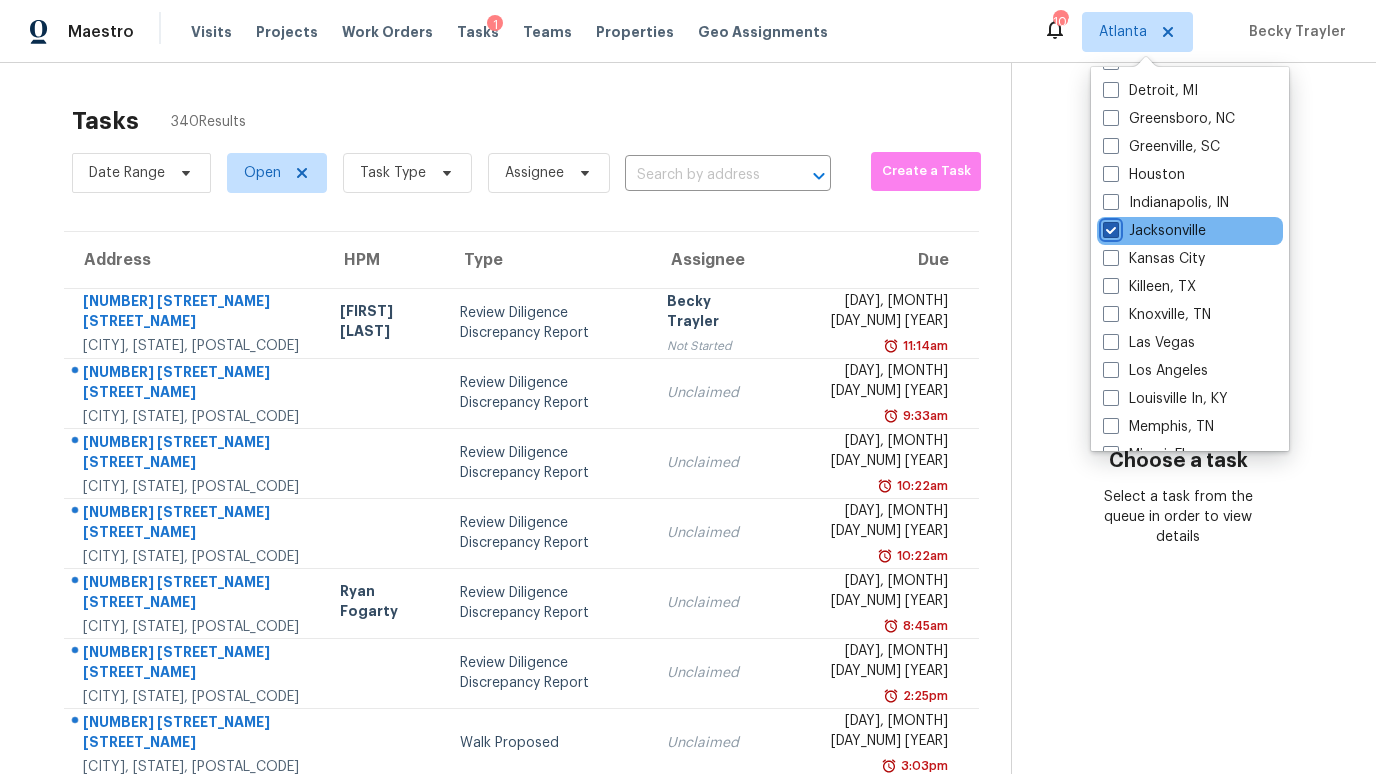 checkbox on "true" 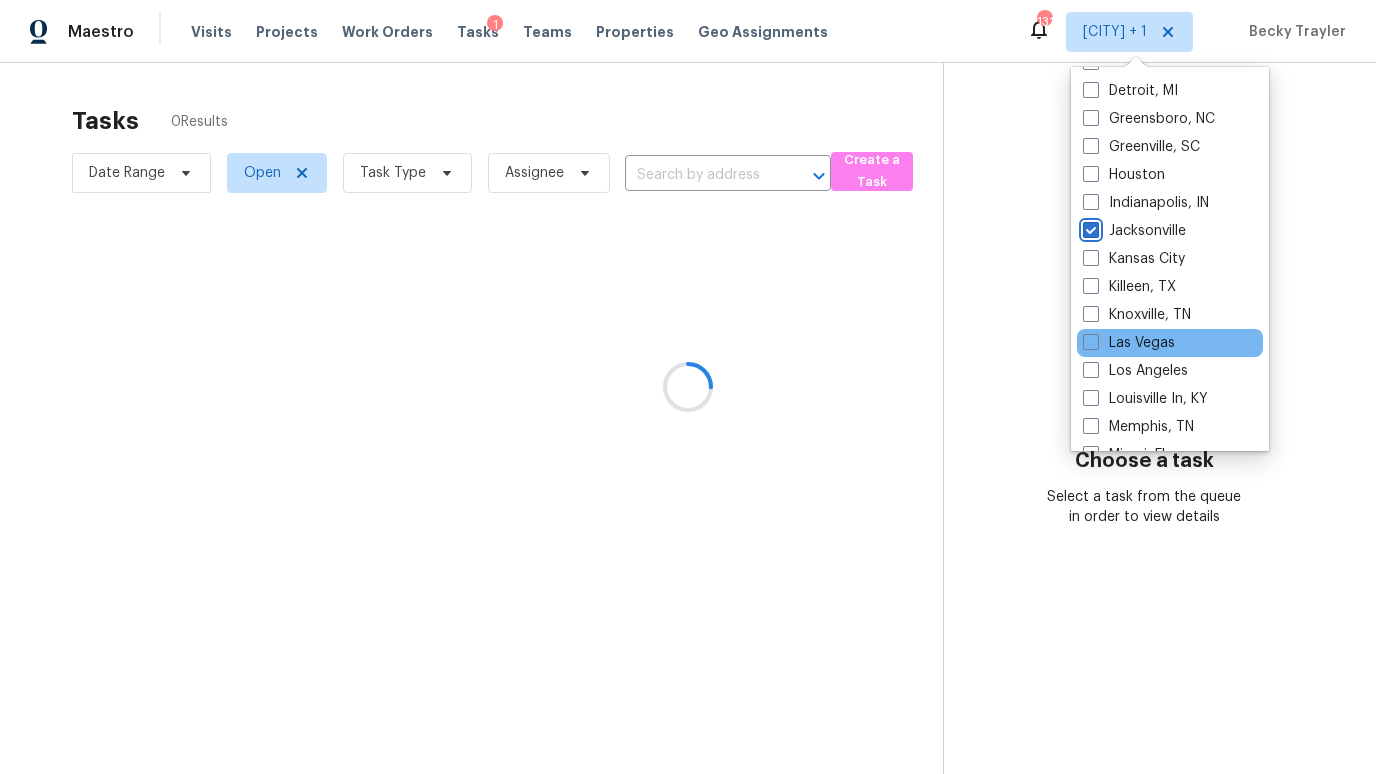 scroll, scrollTop: 608, scrollLeft: 0, axis: vertical 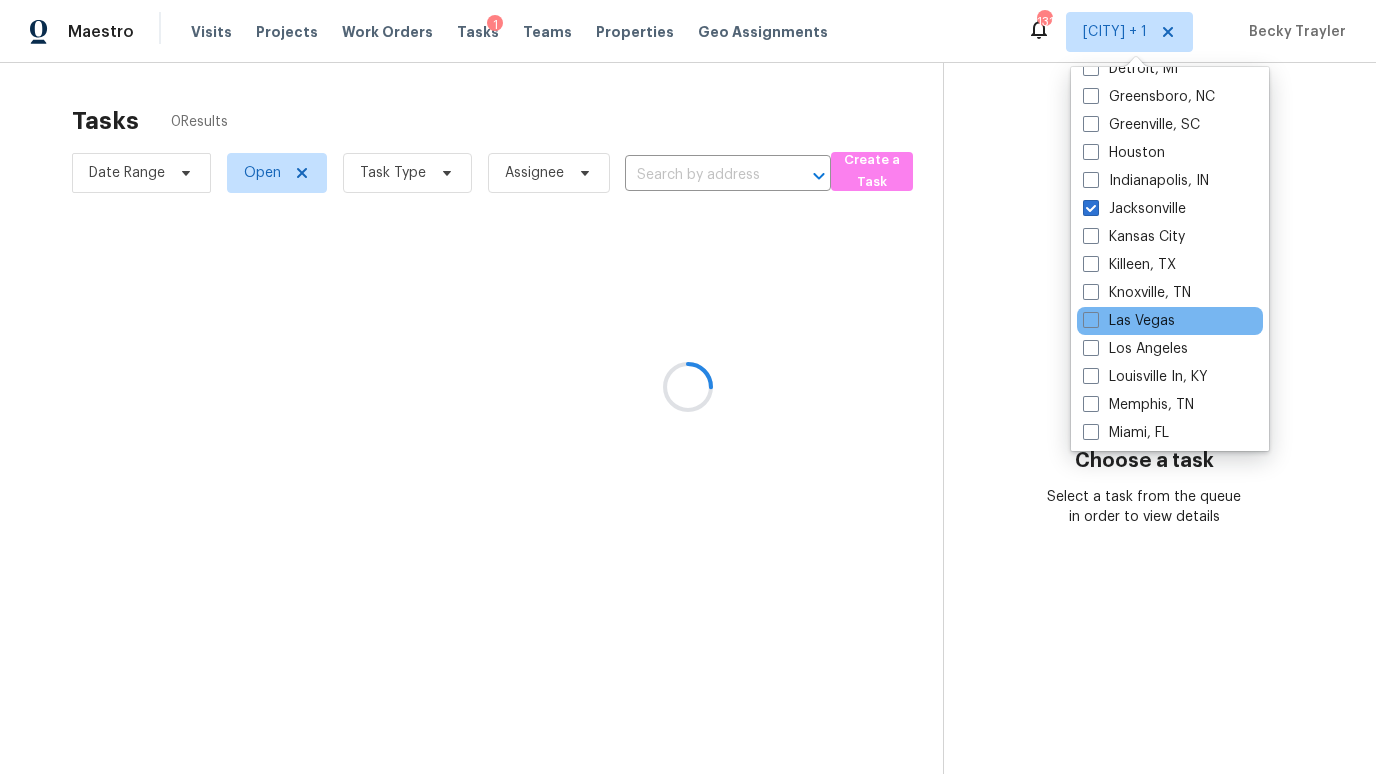 click on "Las Vegas" at bounding box center [1170, 321] 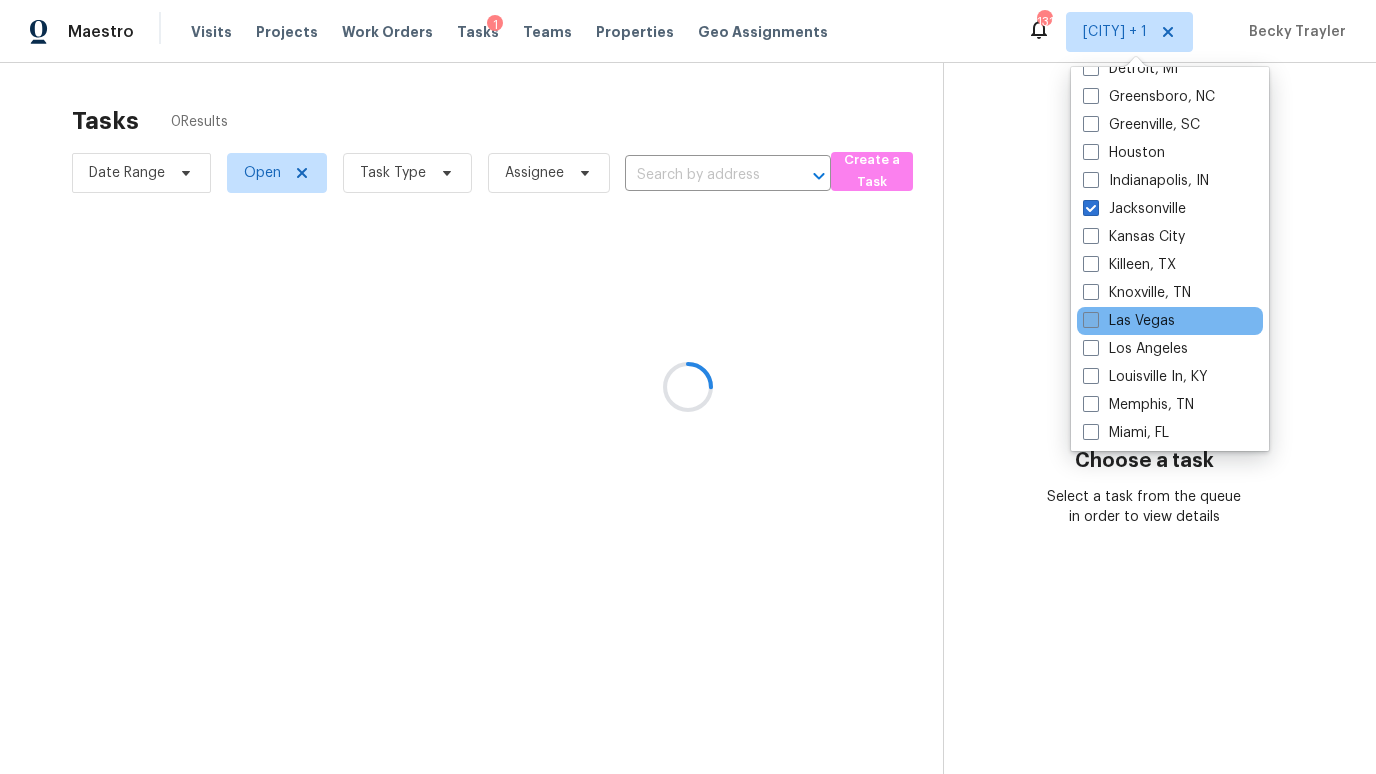 click on "Las Vegas" at bounding box center [1129, 321] 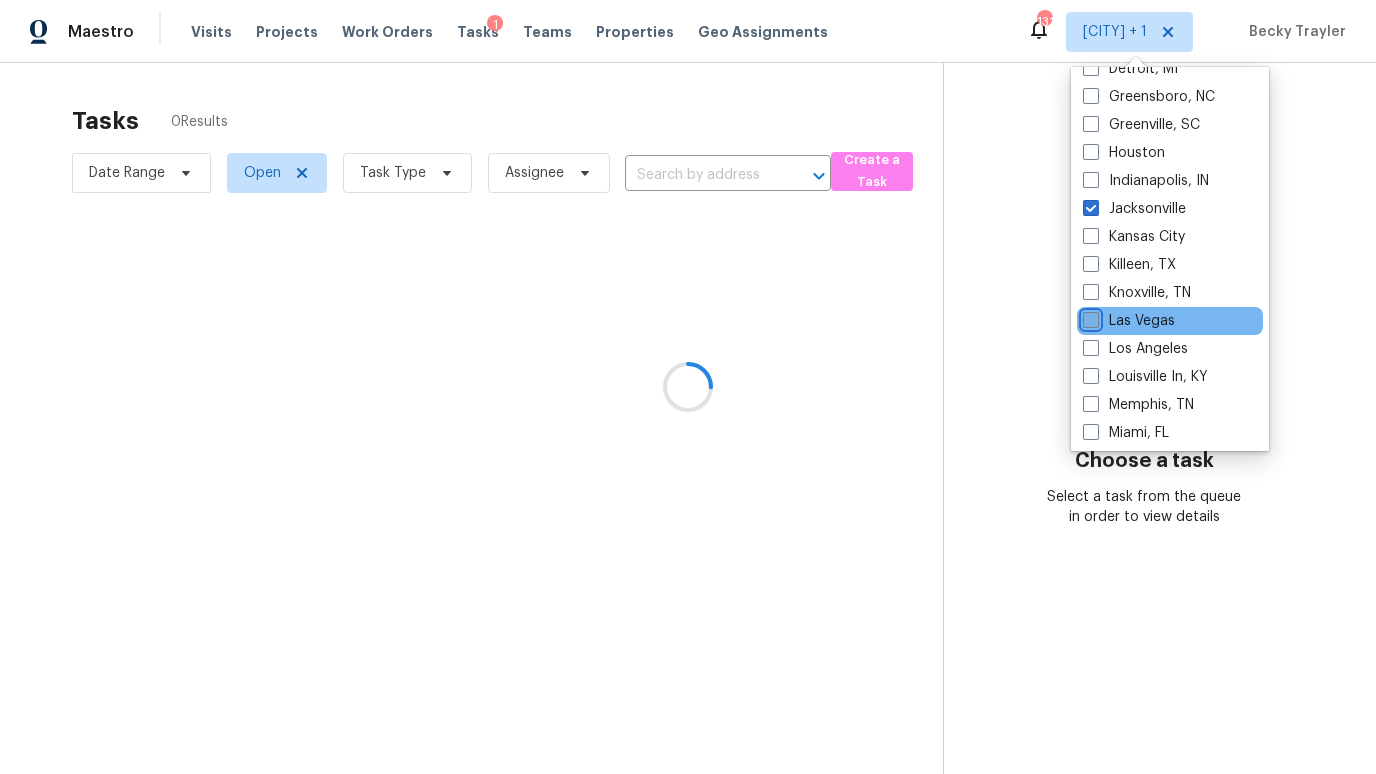 click on "Las Vegas" at bounding box center (1089, 317) 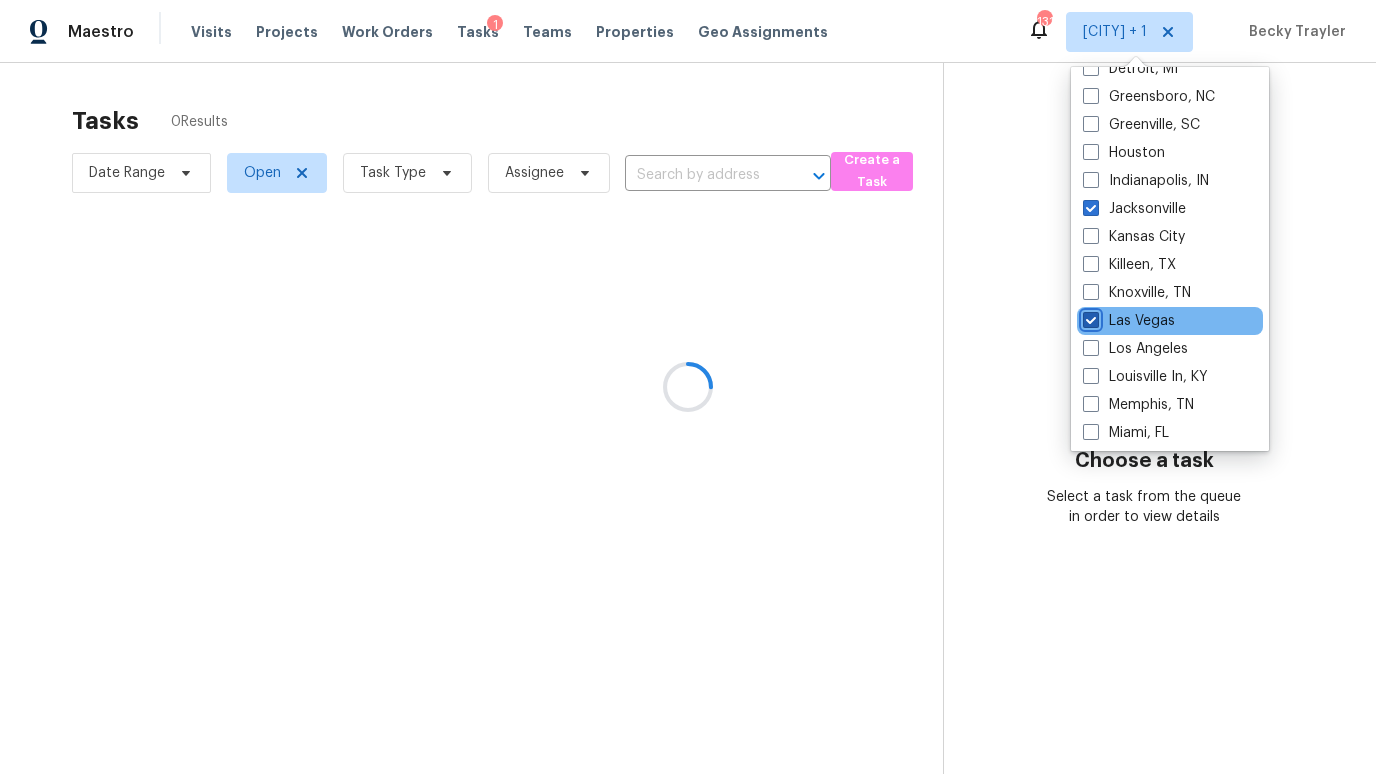 checkbox on "true" 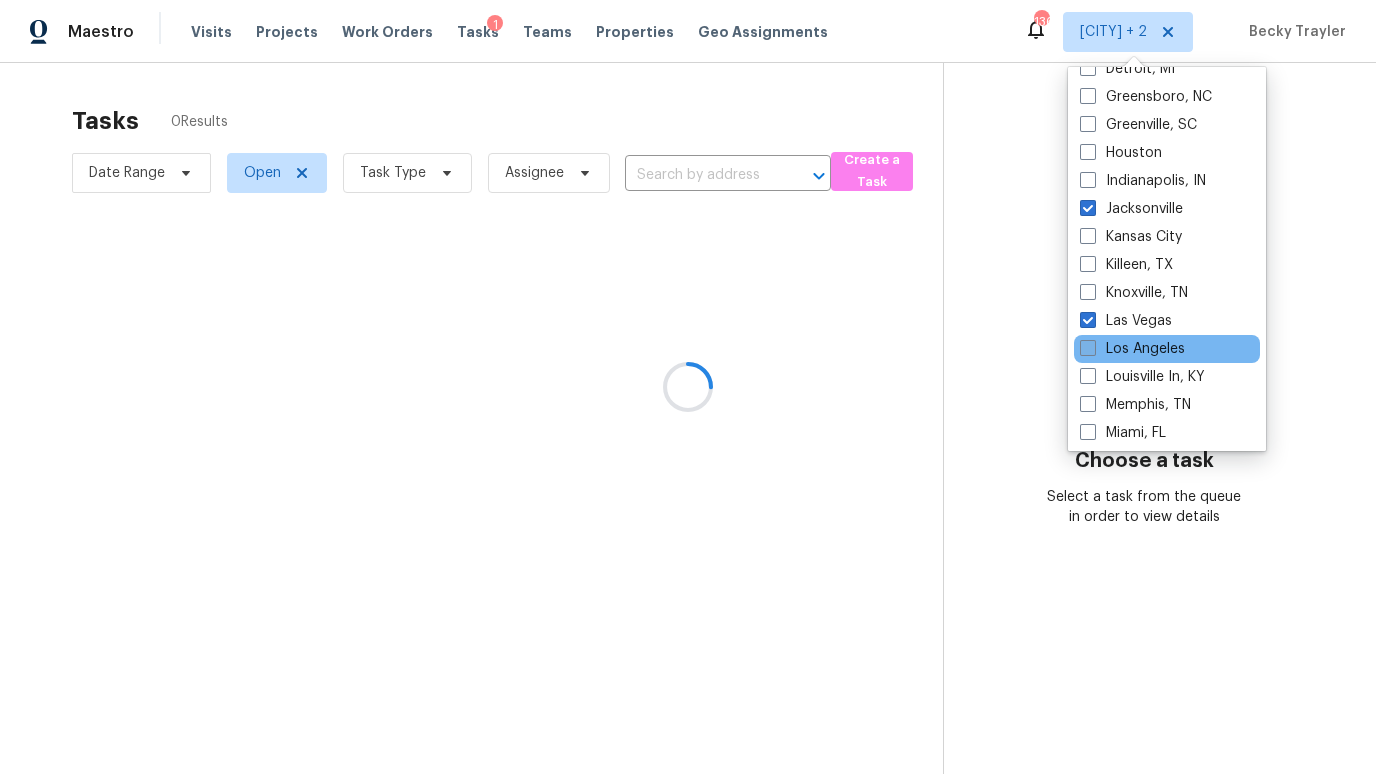 click on "Los Angeles" at bounding box center [1132, 349] 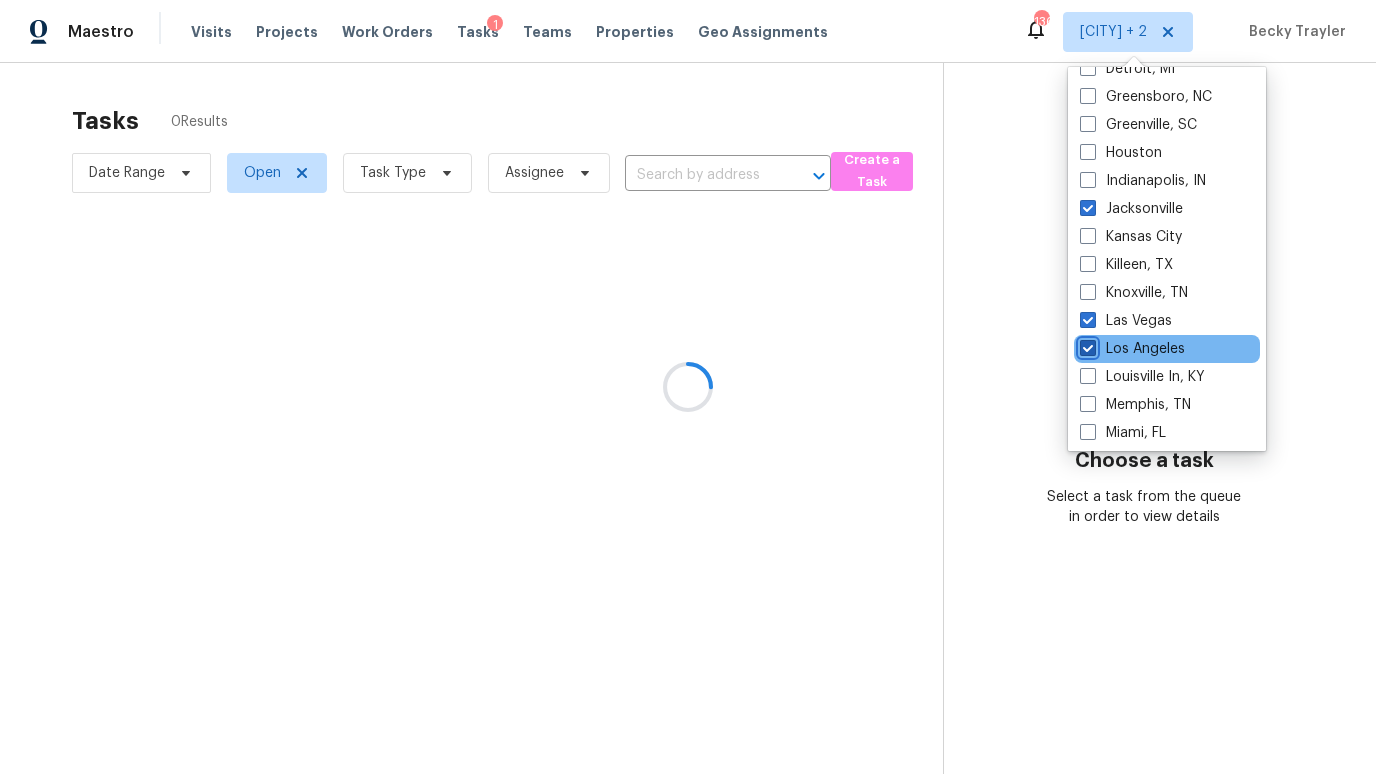checkbox on "true" 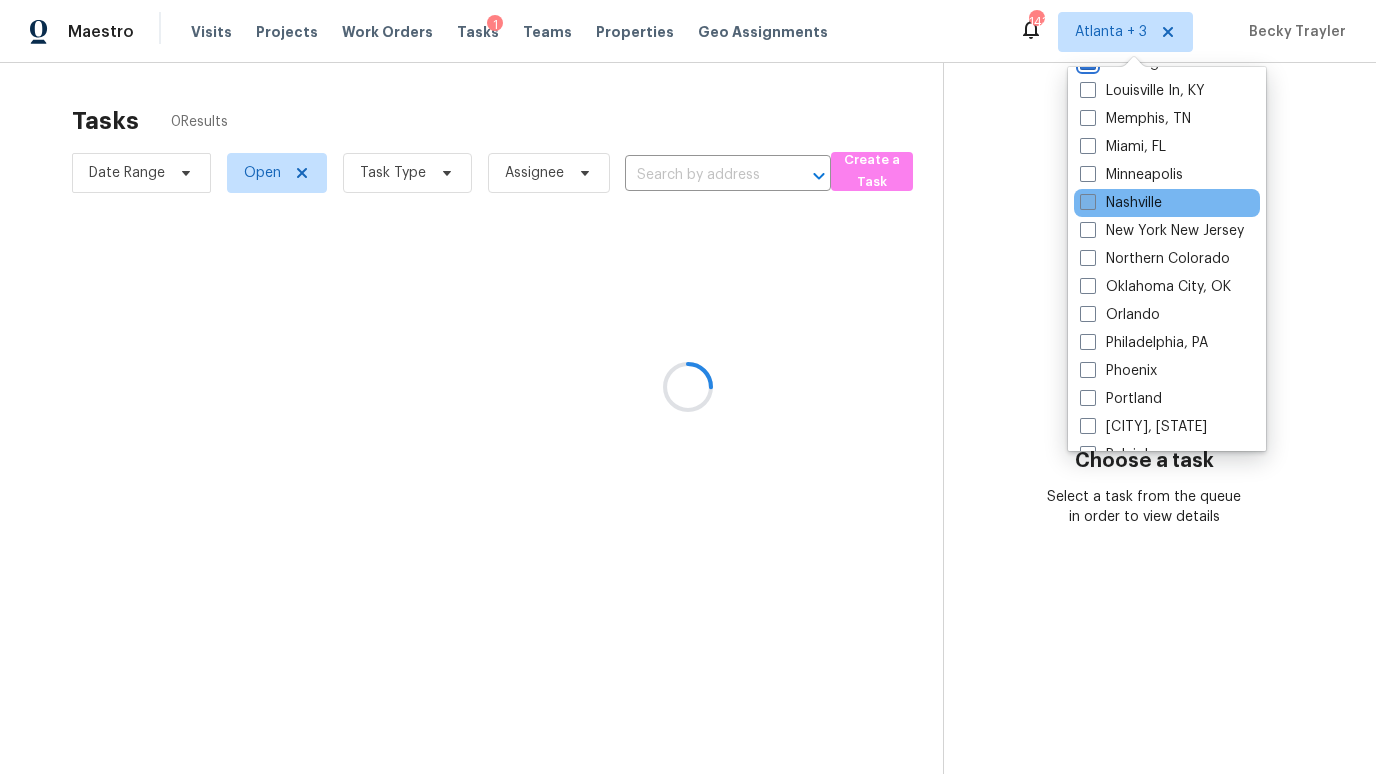 scroll, scrollTop: 928, scrollLeft: 0, axis: vertical 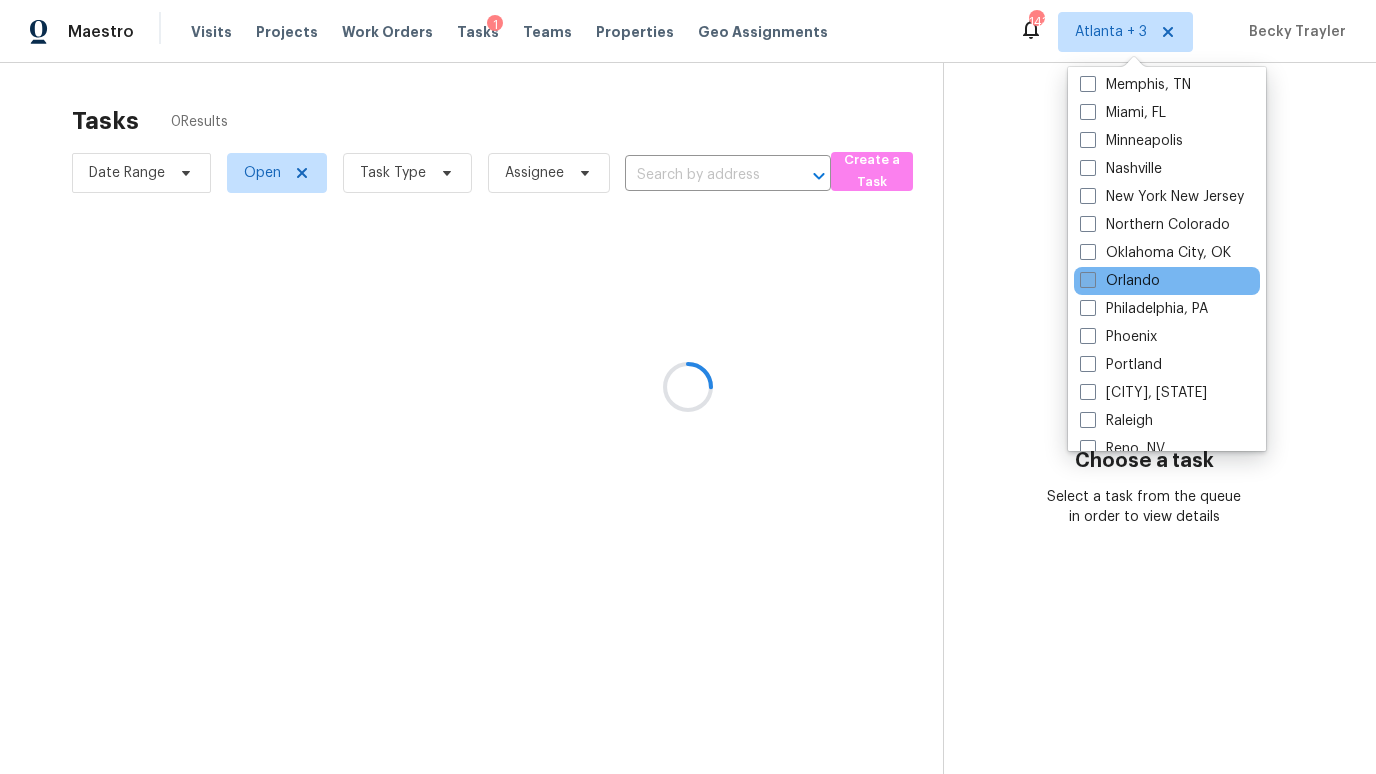 click on "Orlando" at bounding box center (1120, 281) 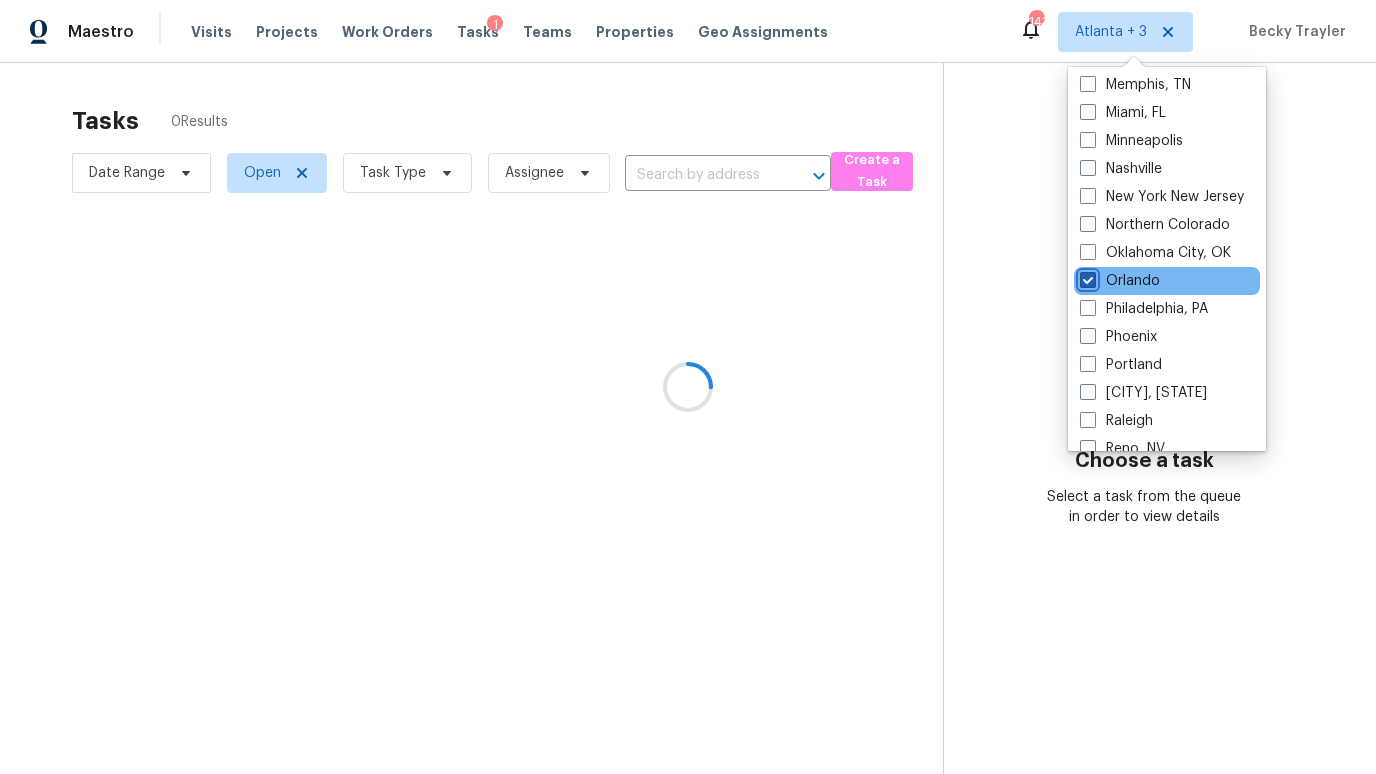 checkbox on "true" 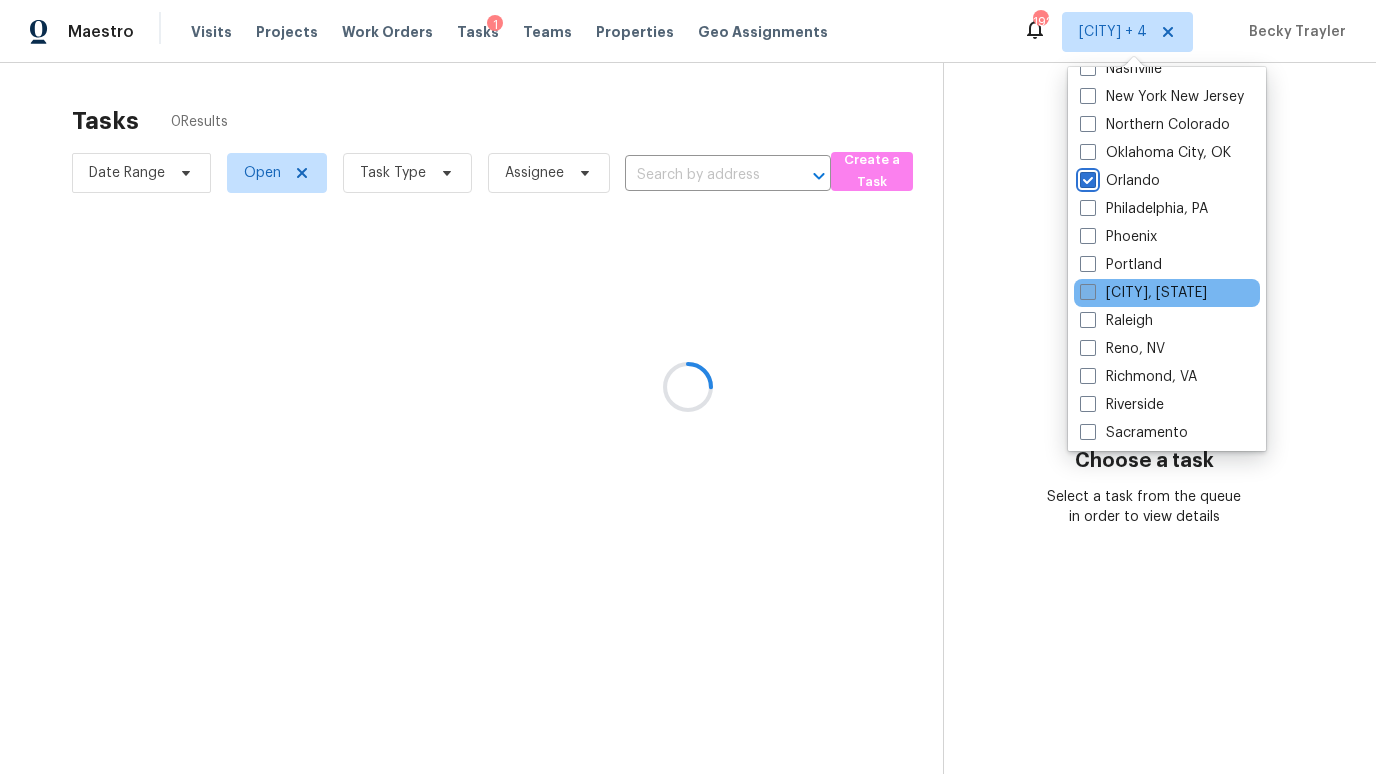 scroll, scrollTop: 1060, scrollLeft: 0, axis: vertical 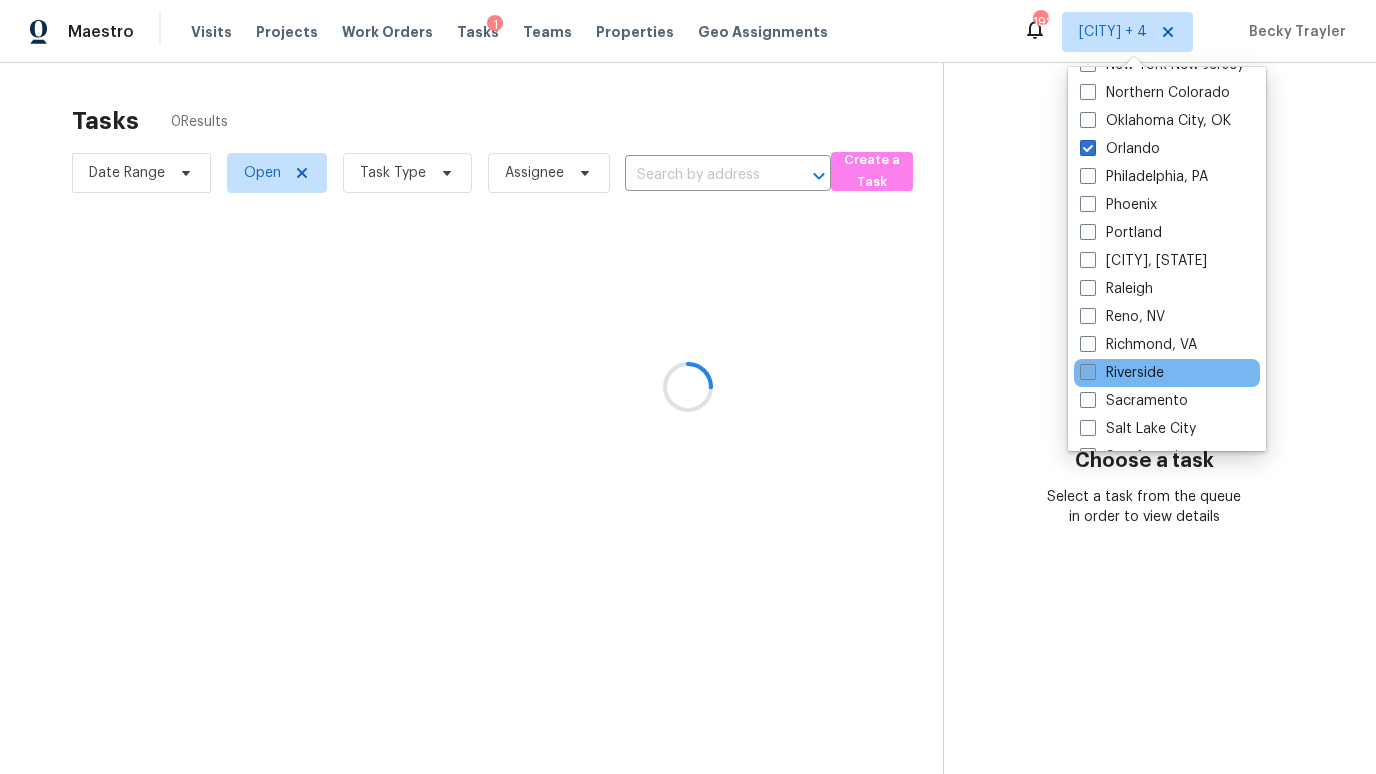 click on "Riverside" at bounding box center [1122, 373] 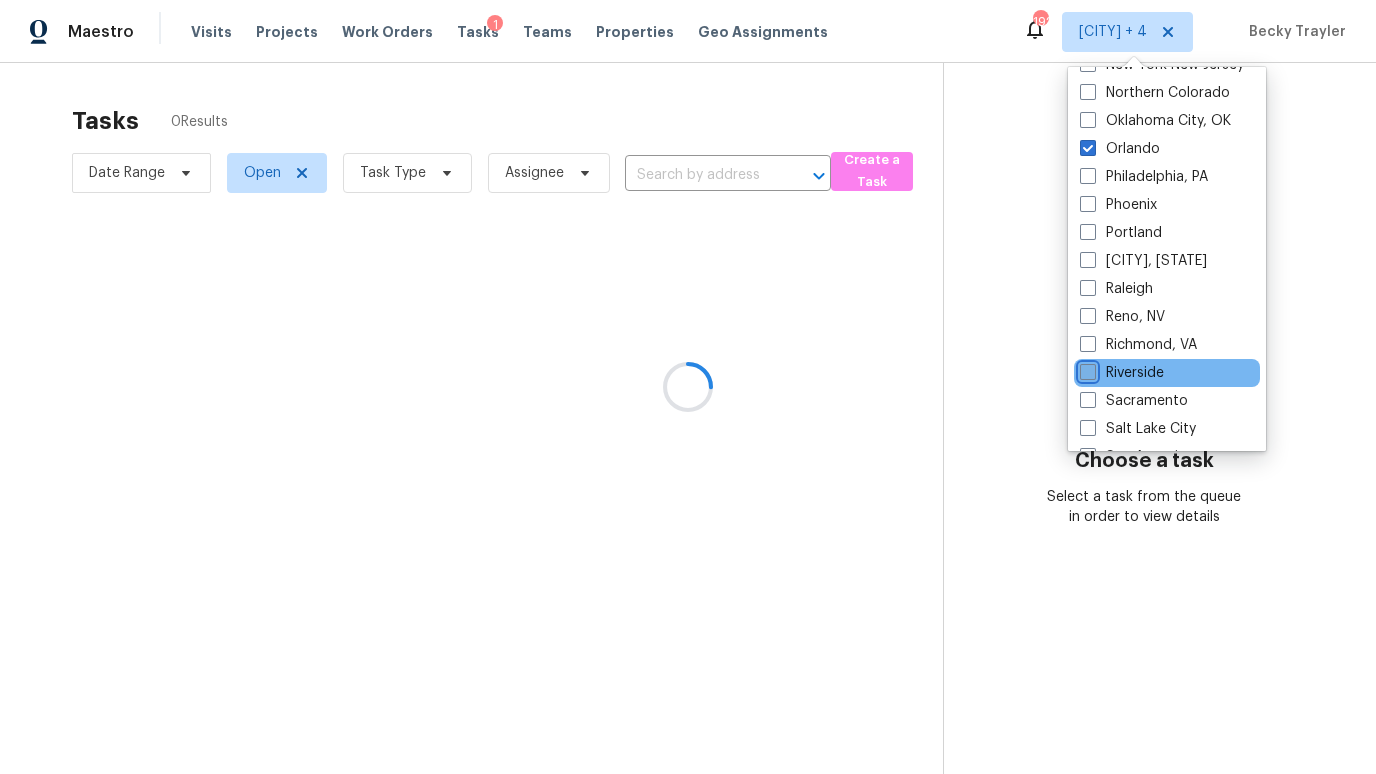 click on "Riverside" at bounding box center [1086, 369] 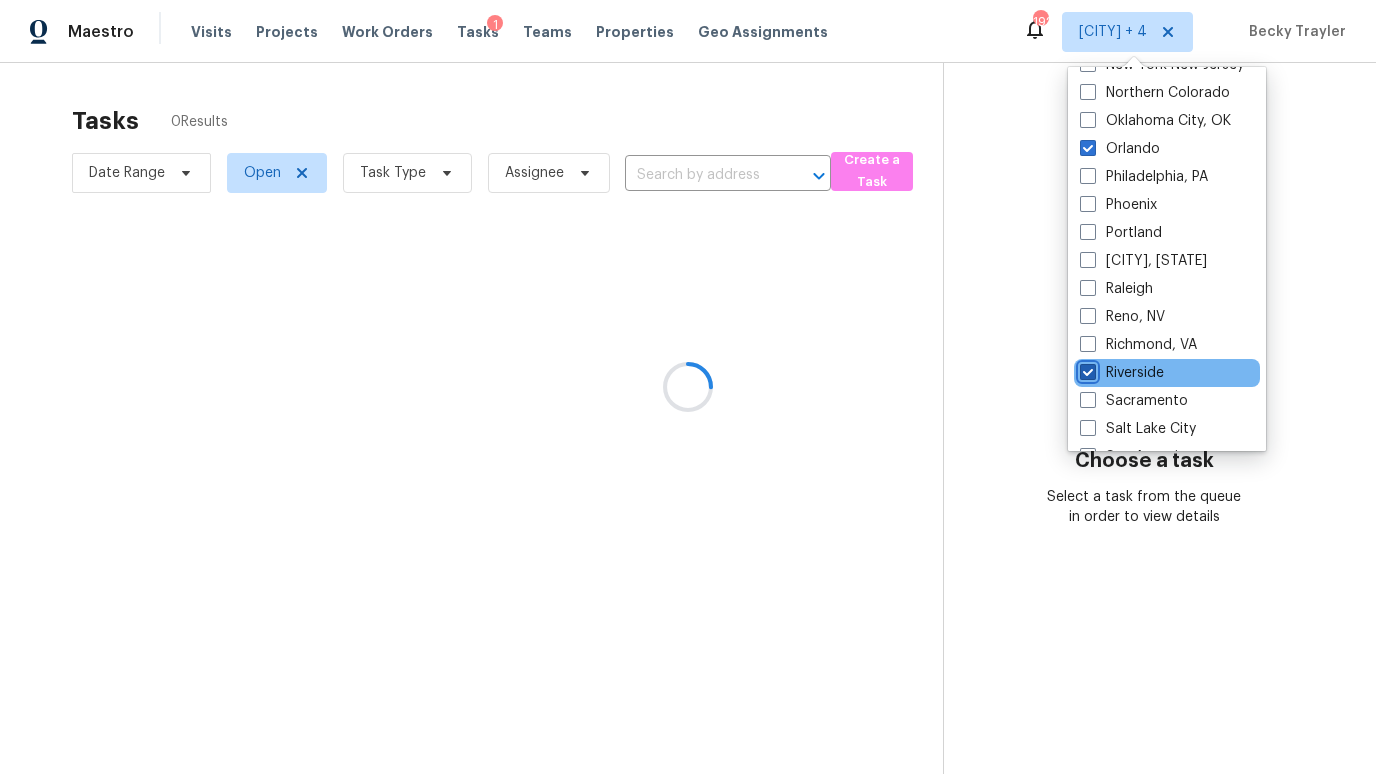 checkbox on "true" 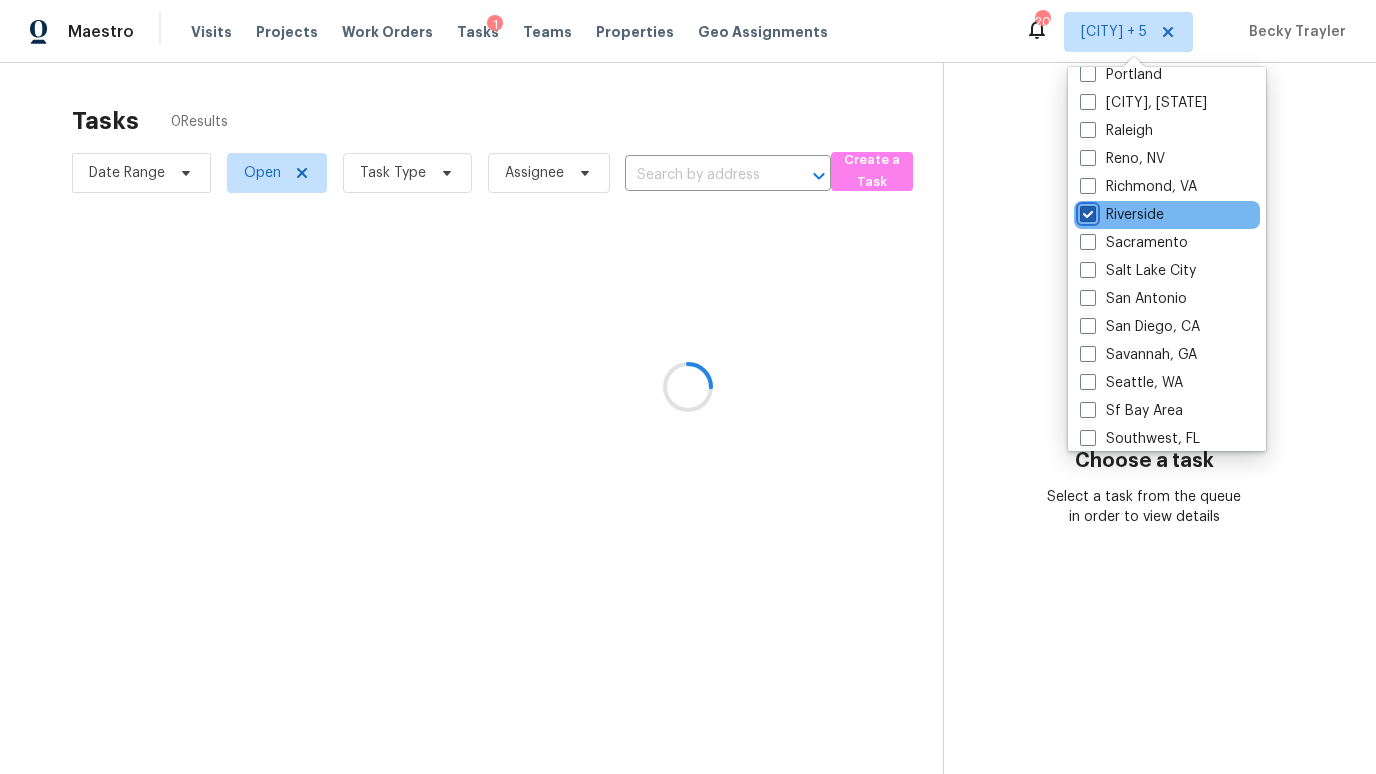 scroll, scrollTop: 1236, scrollLeft: 0, axis: vertical 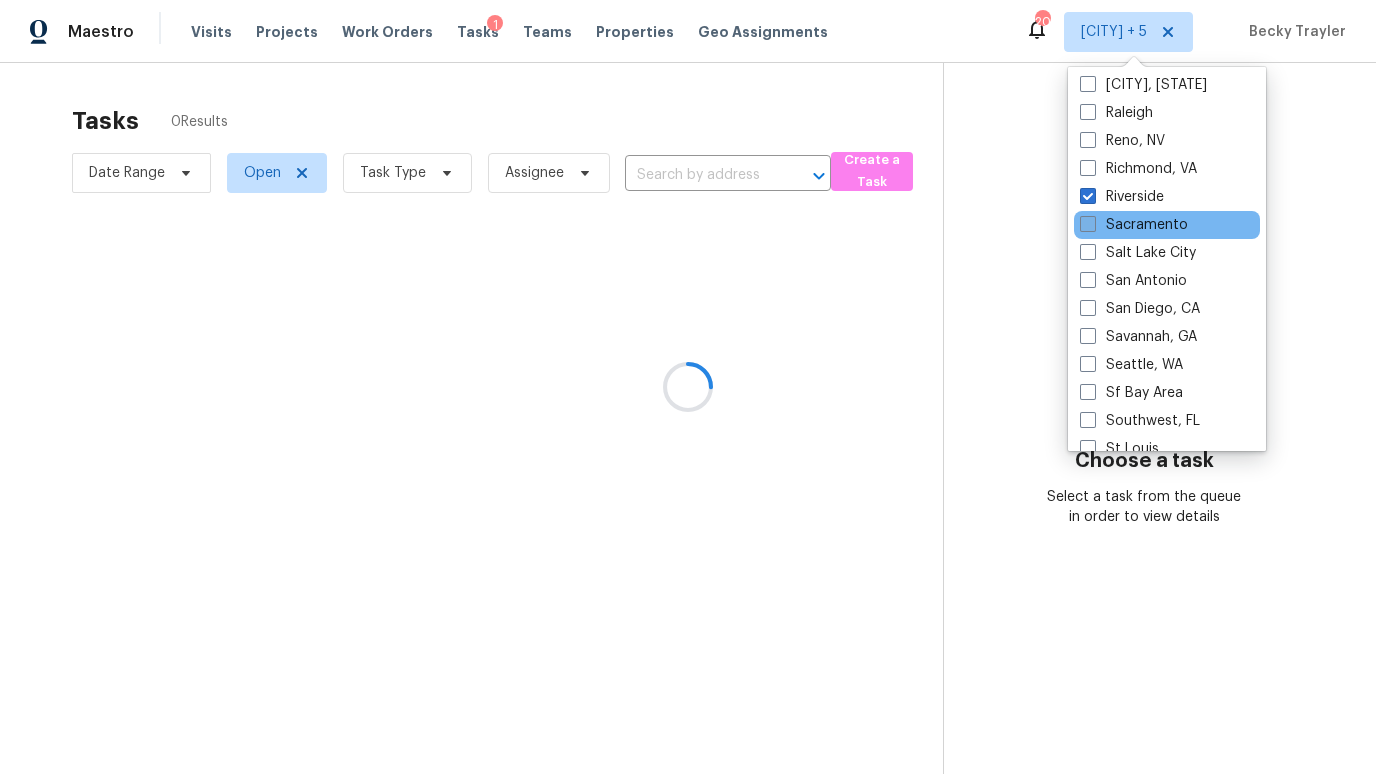 click on "Sacramento" at bounding box center [1134, 225] 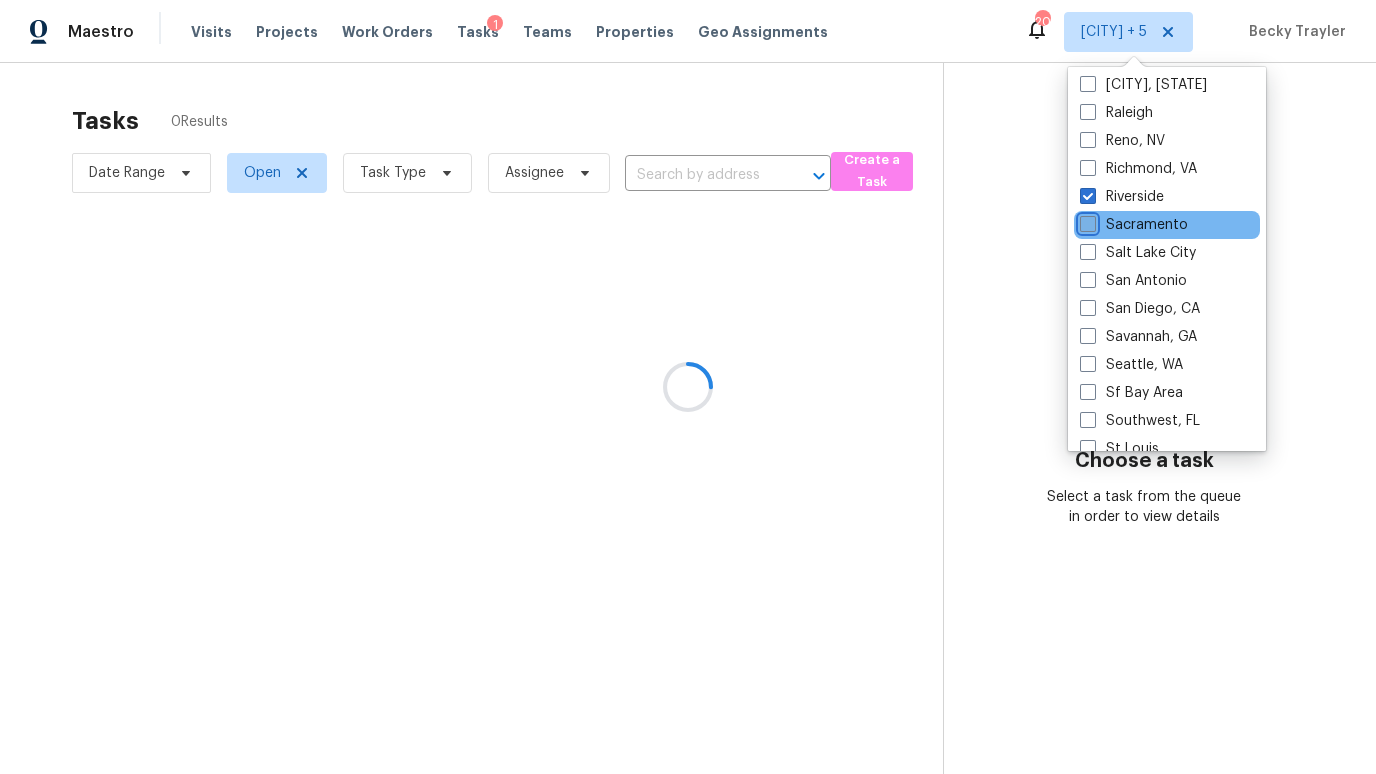 click on "Sacramento" at bounding box center (1086, 221) 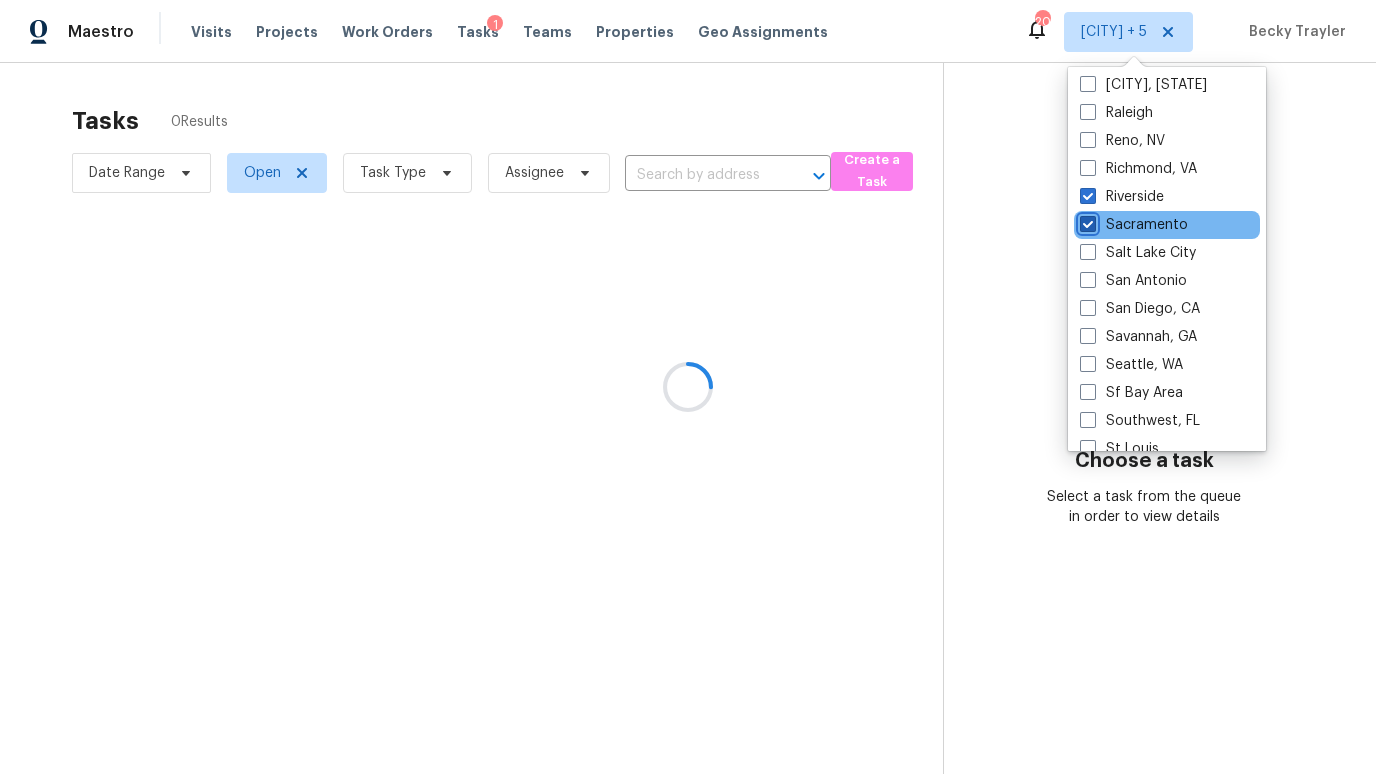 checkbox on "true" 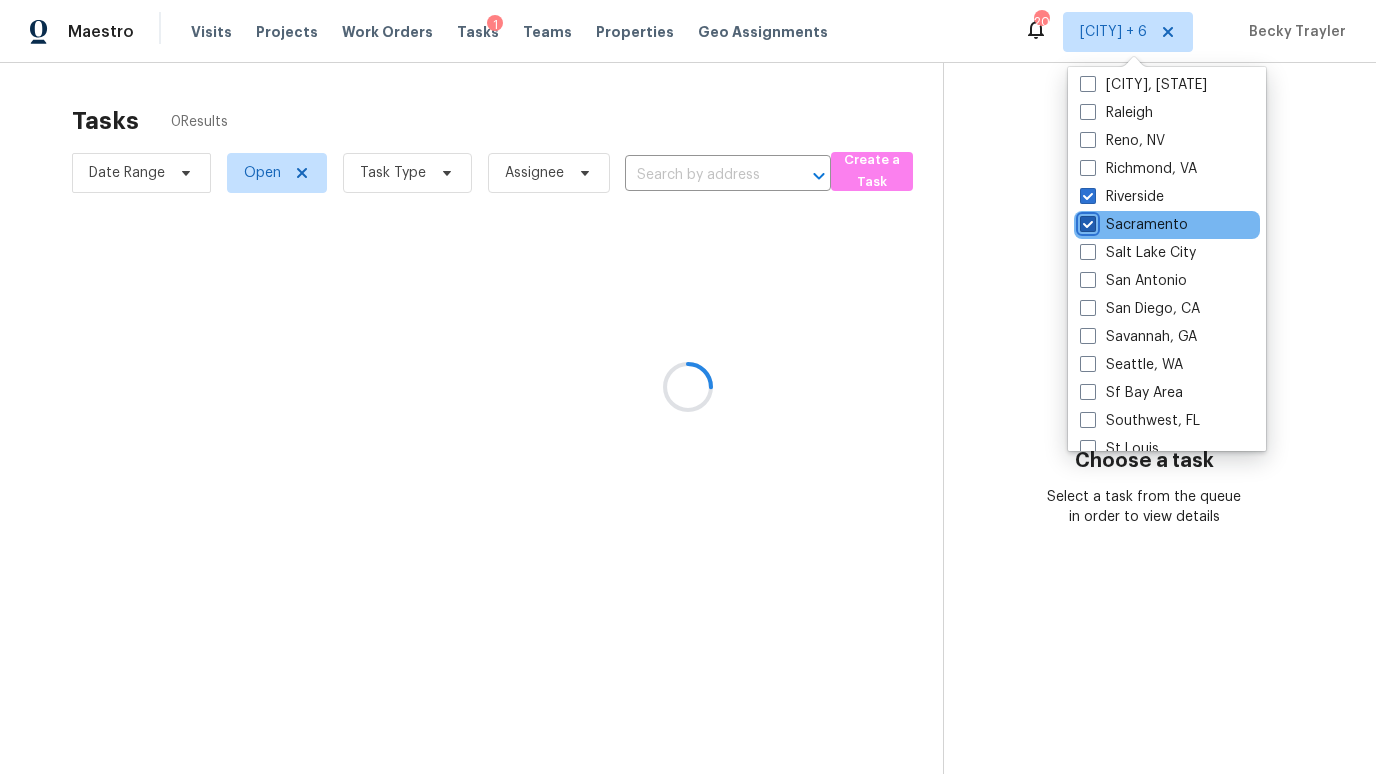 scroll, scrollTop: 1340, scrollLeft: 0, axis: vertical 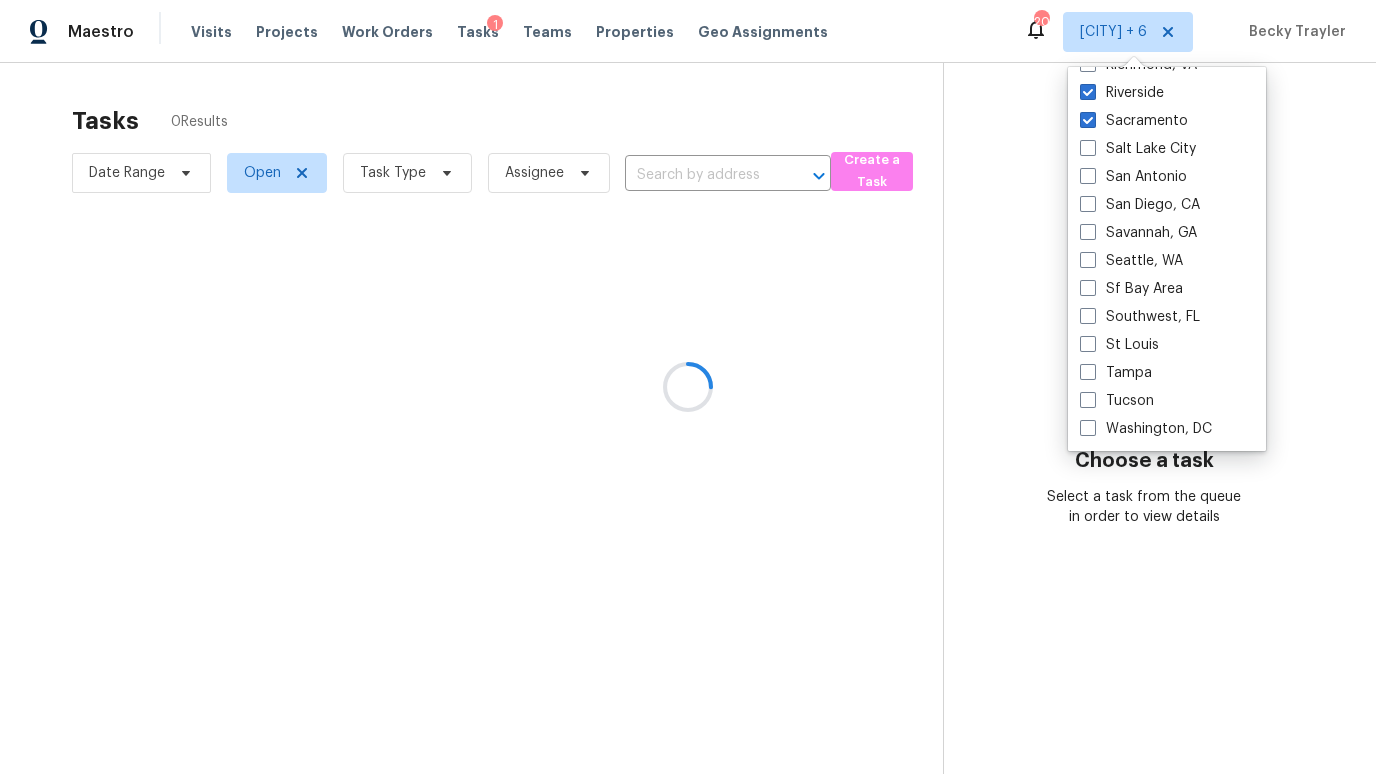 click at bounding box center (688, 387) 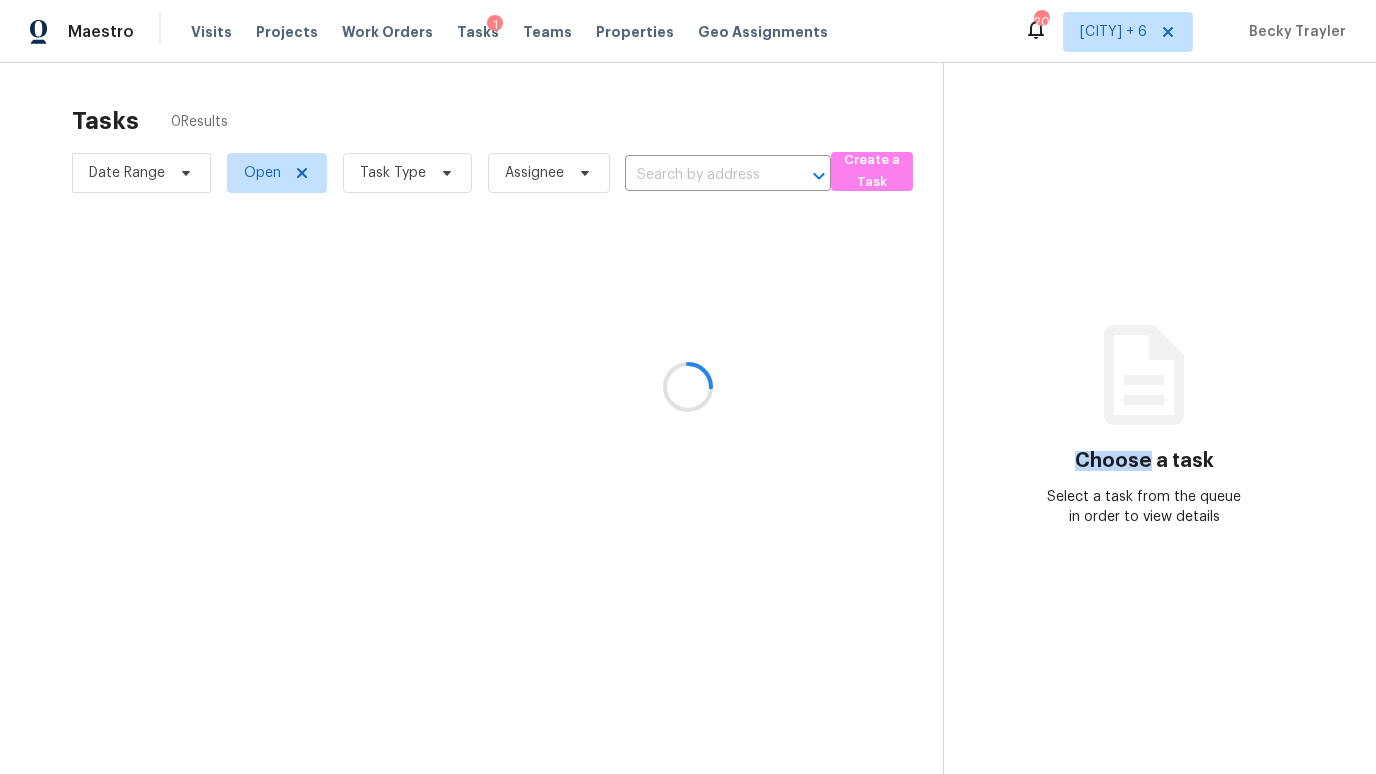 click at bounding box center (688, 387) 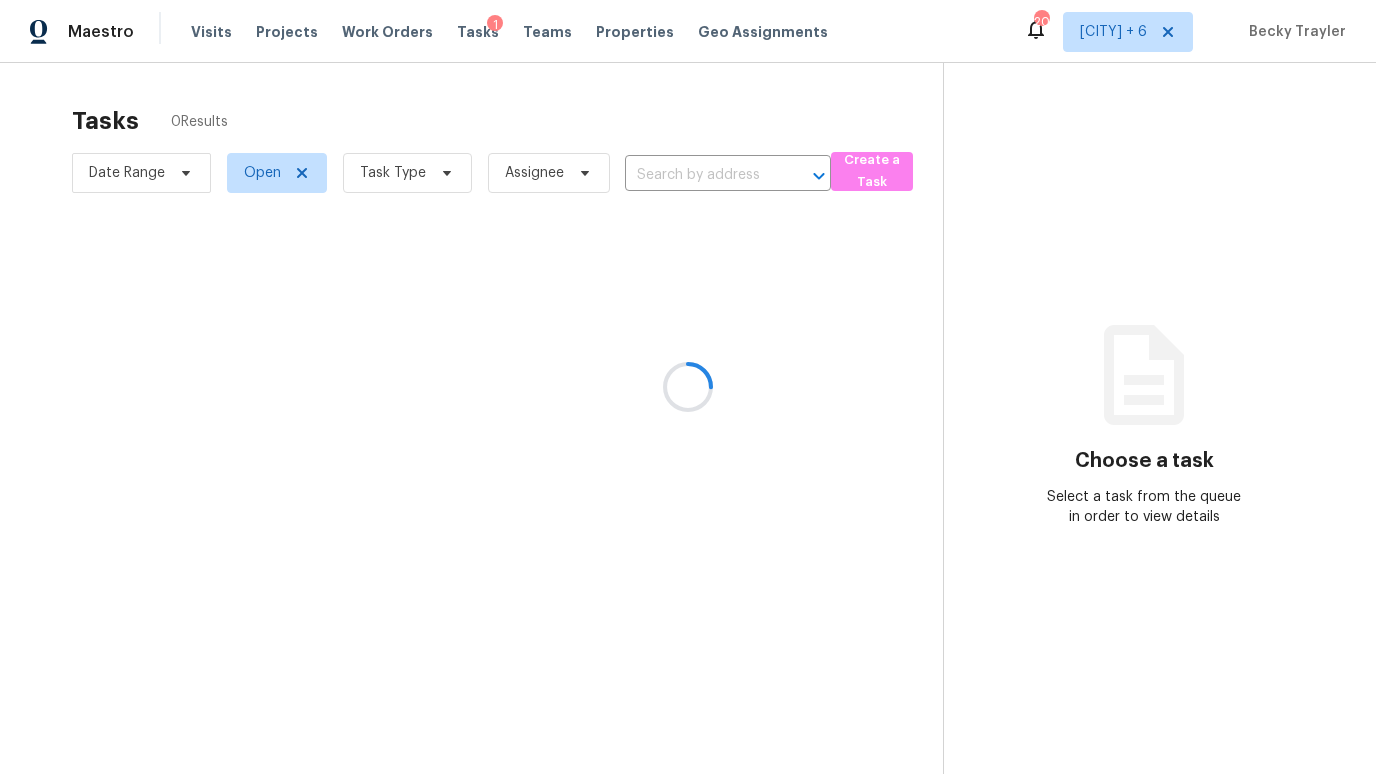 click at bounding box center (688, 387) 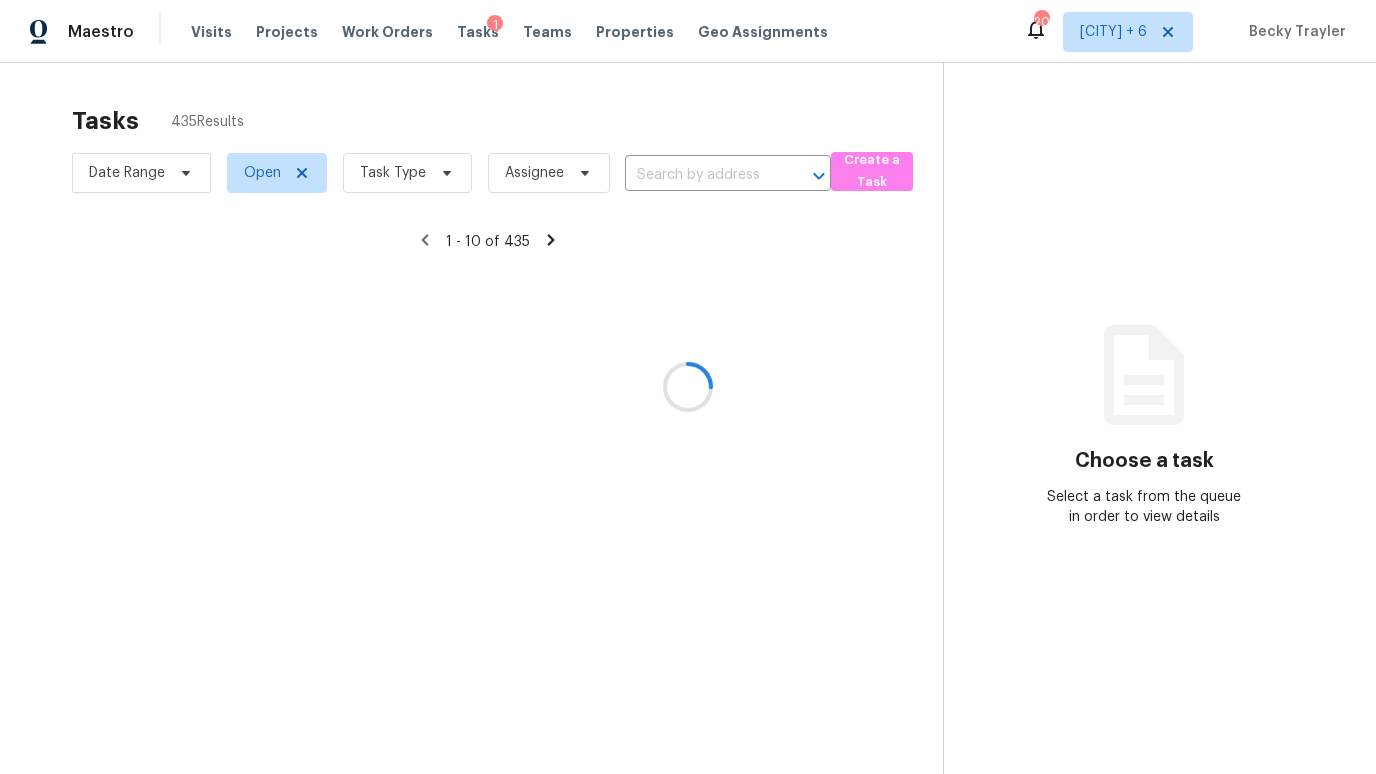 click at bounding box center (688, 387) 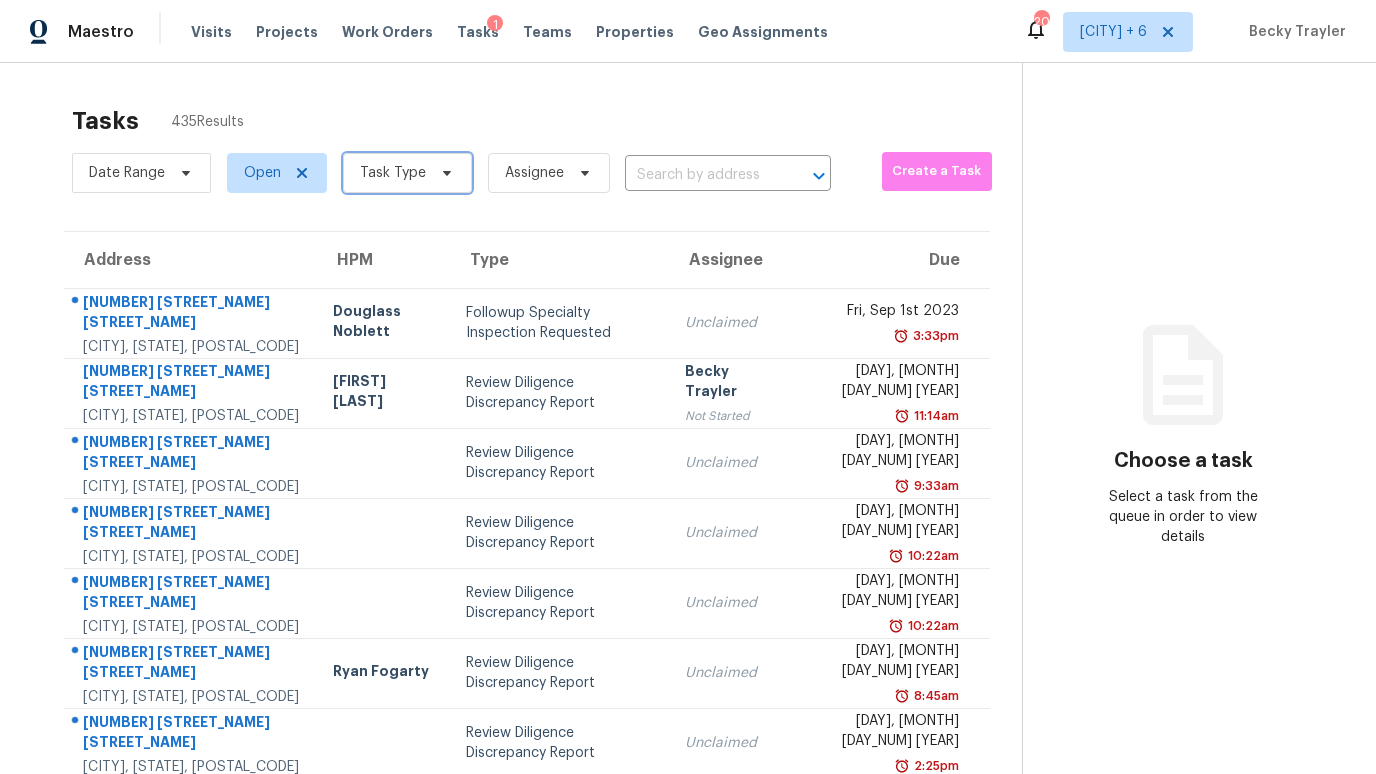 click 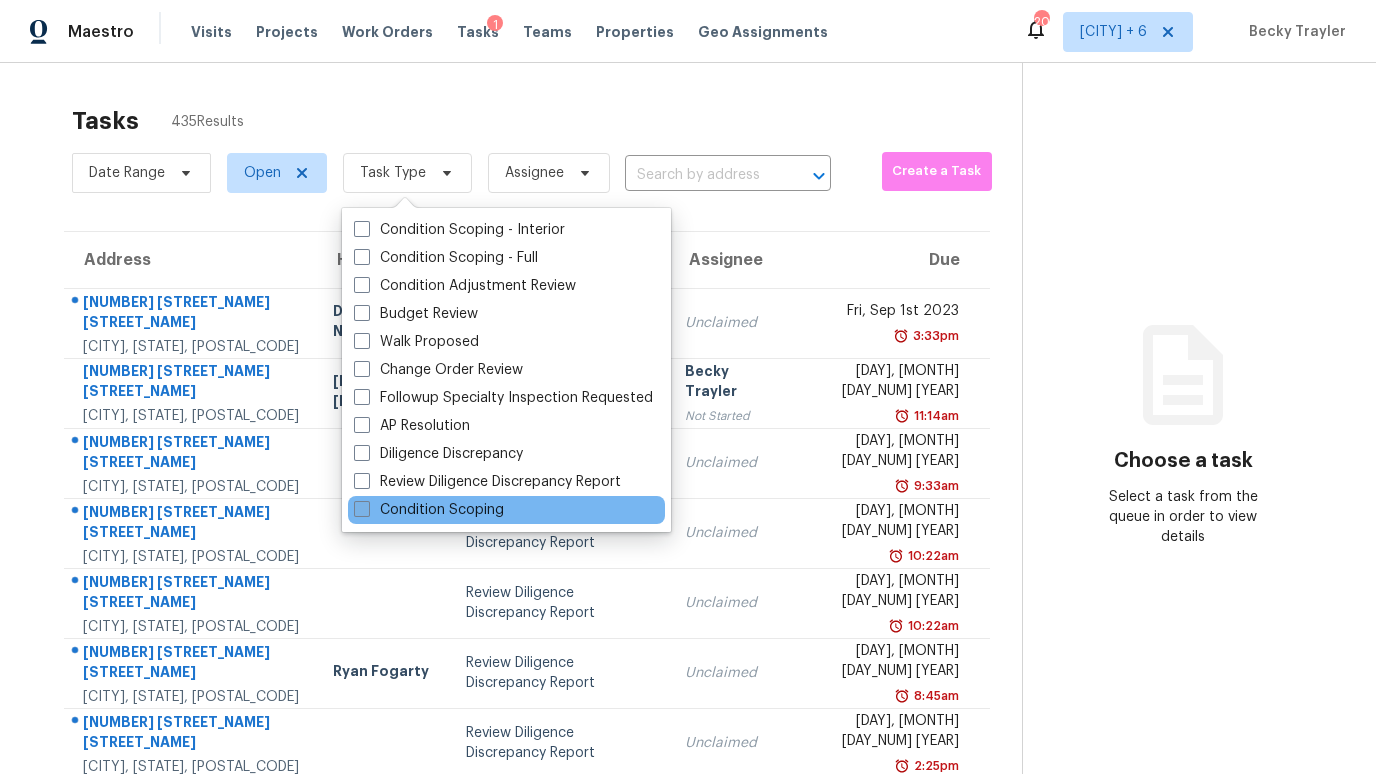 click on "Condition Scoping" at bounding box center [429, 510] 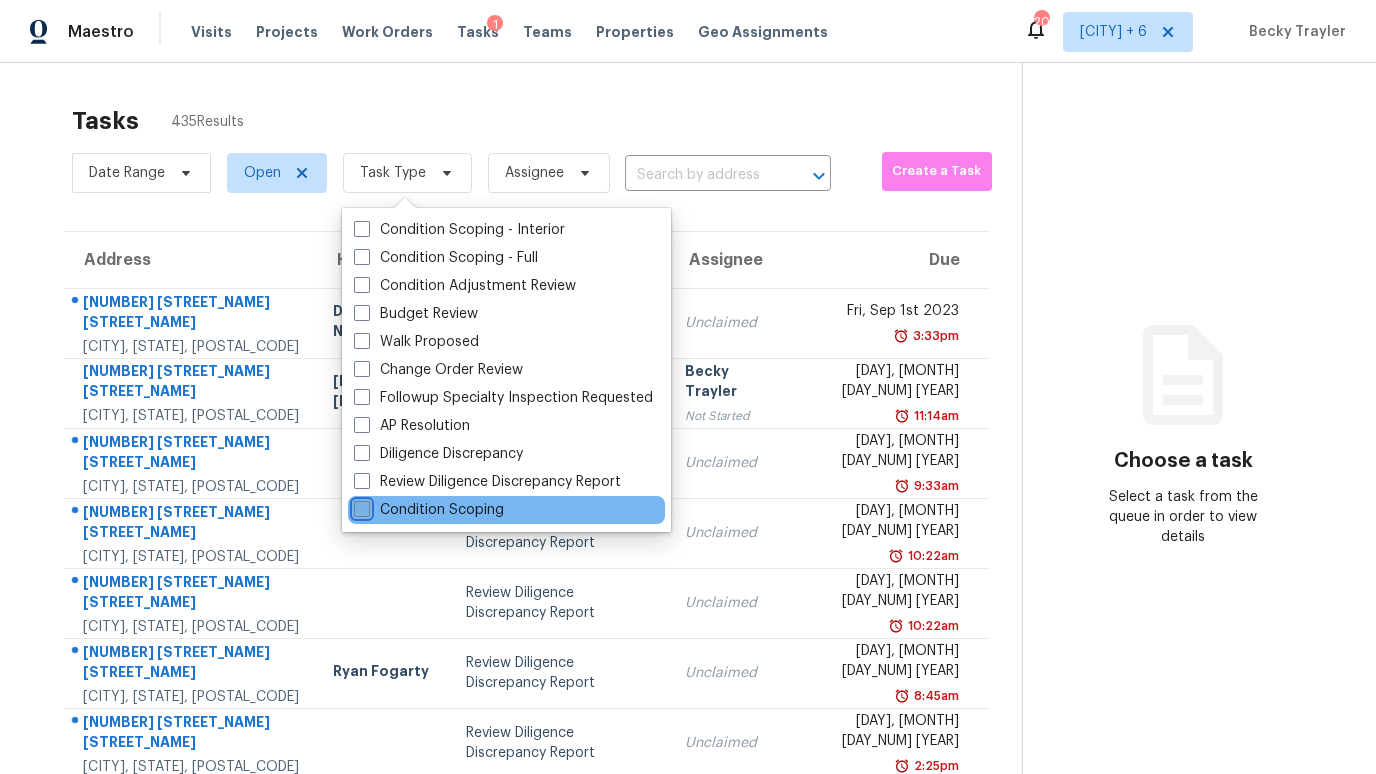 click on "Condition Scoping" at bounding box center [360, 506] 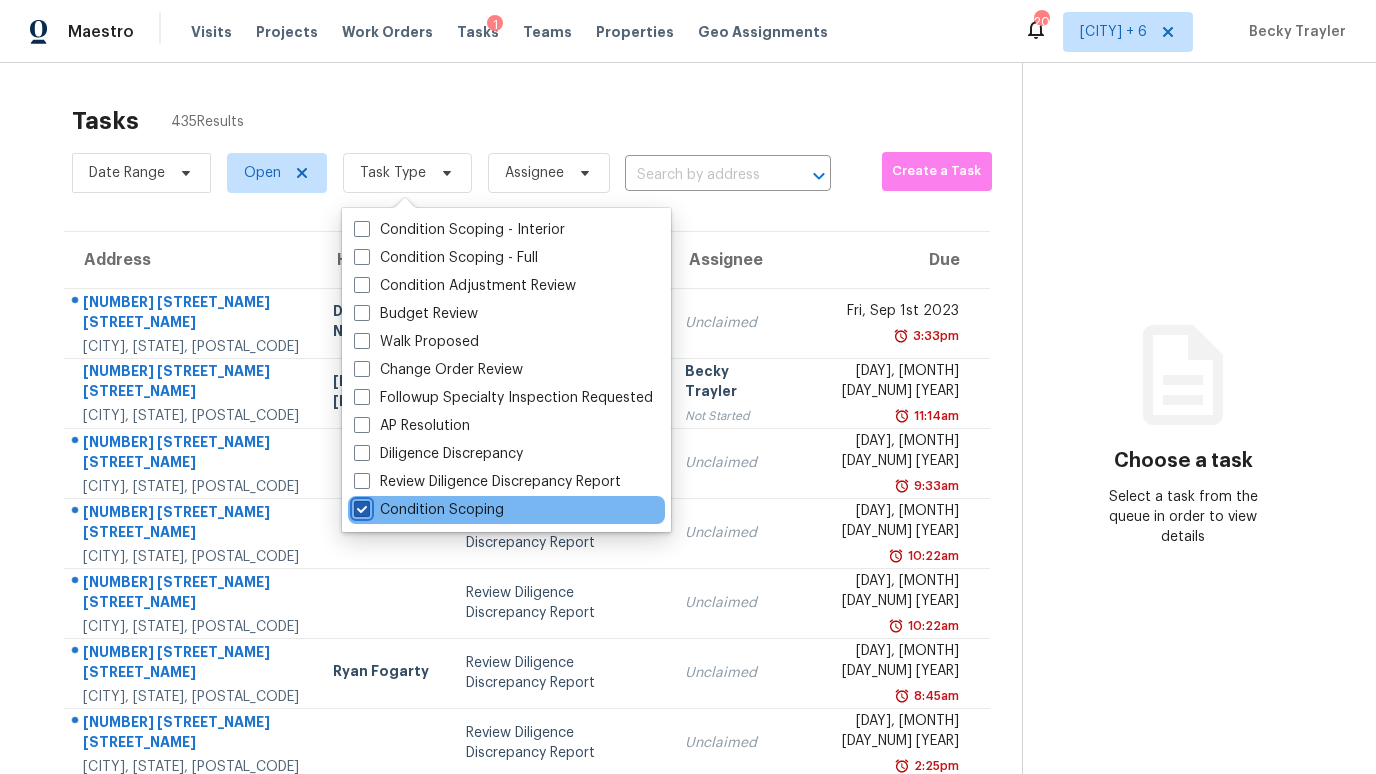 checkbox on "true" 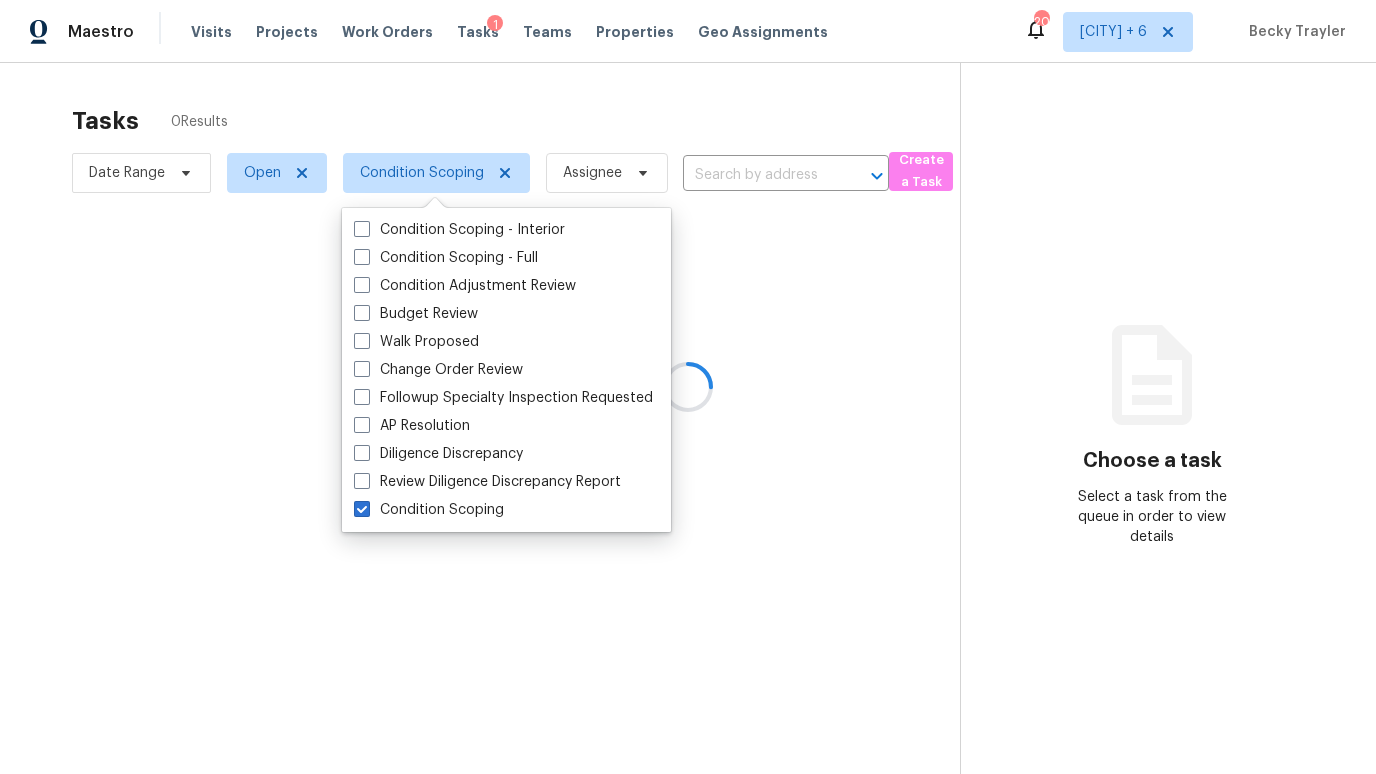click at bounding box center [688, 387] 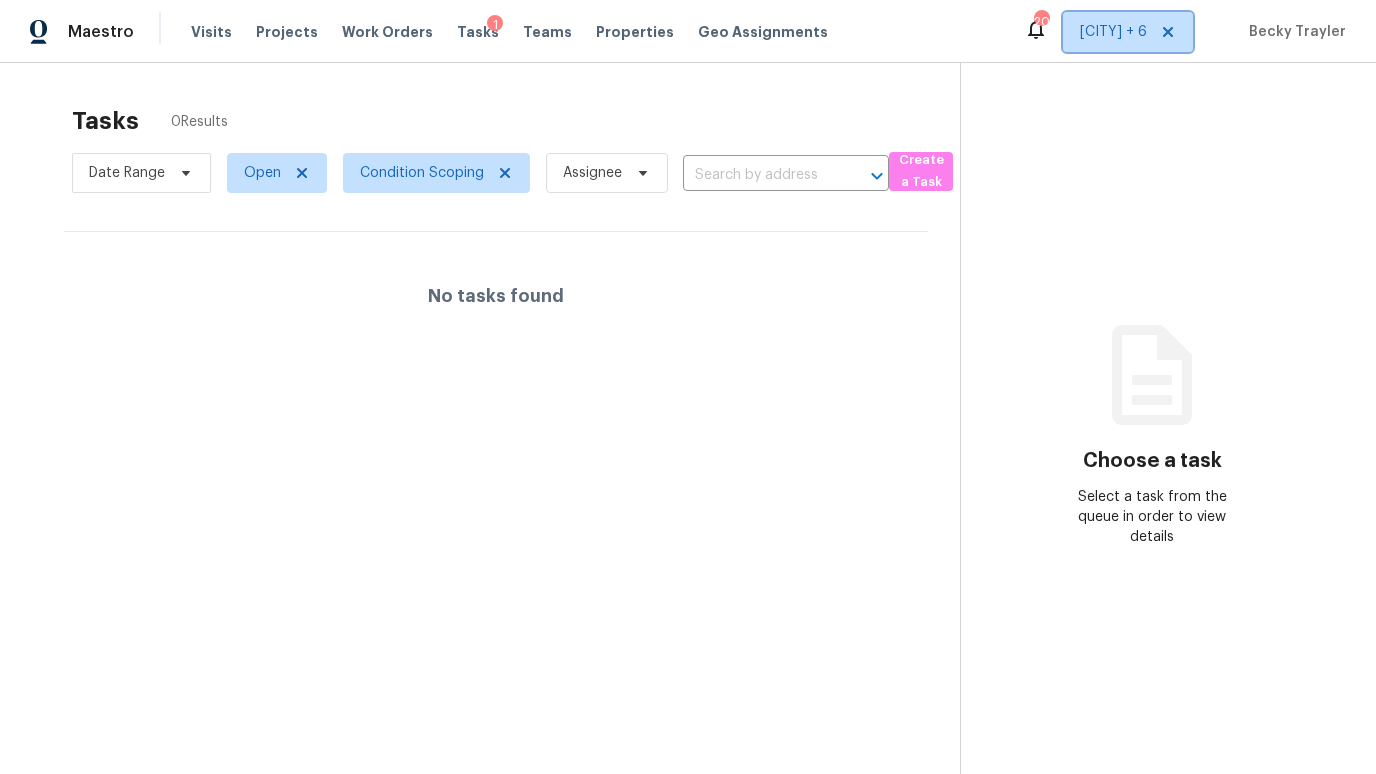 click on "[CITY] + 6" at bounding box center (1128, 32) 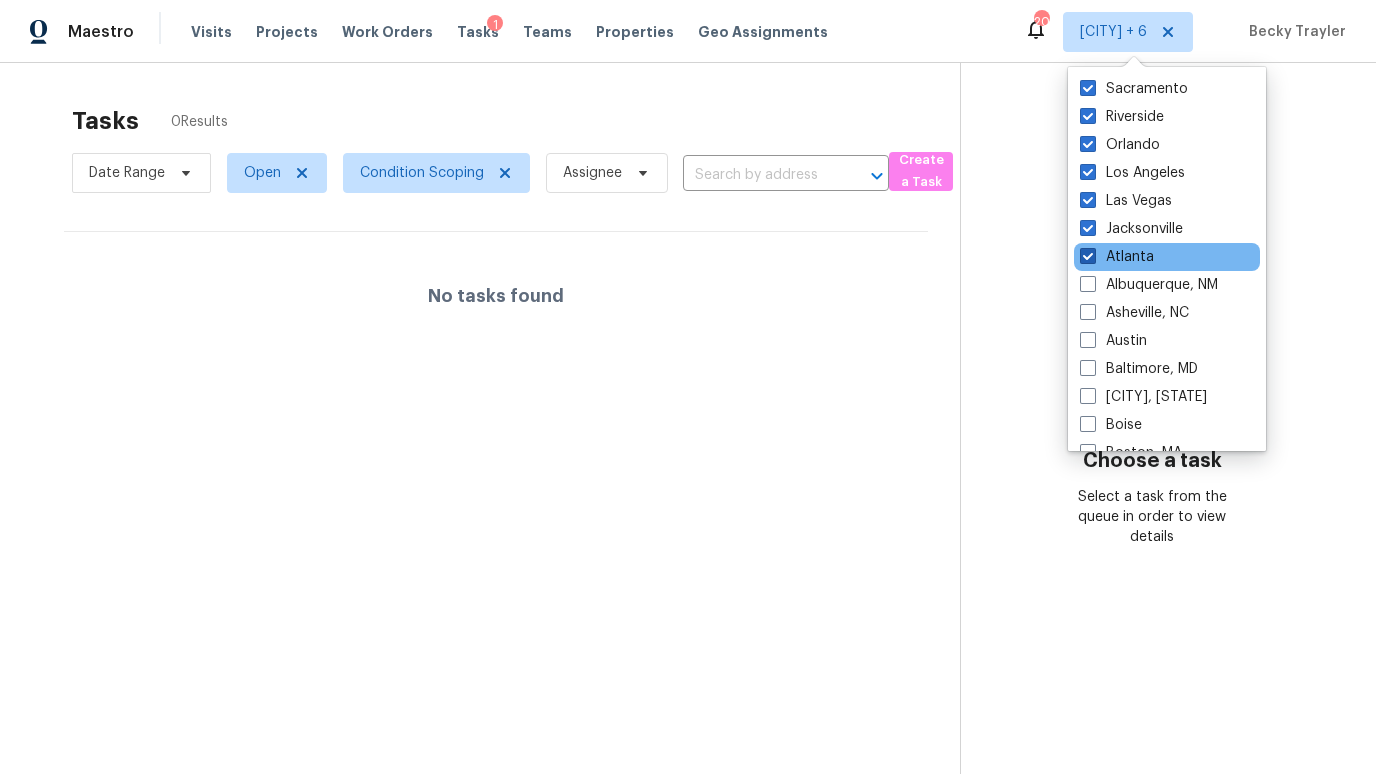 click at bounding box center (1088, 256) 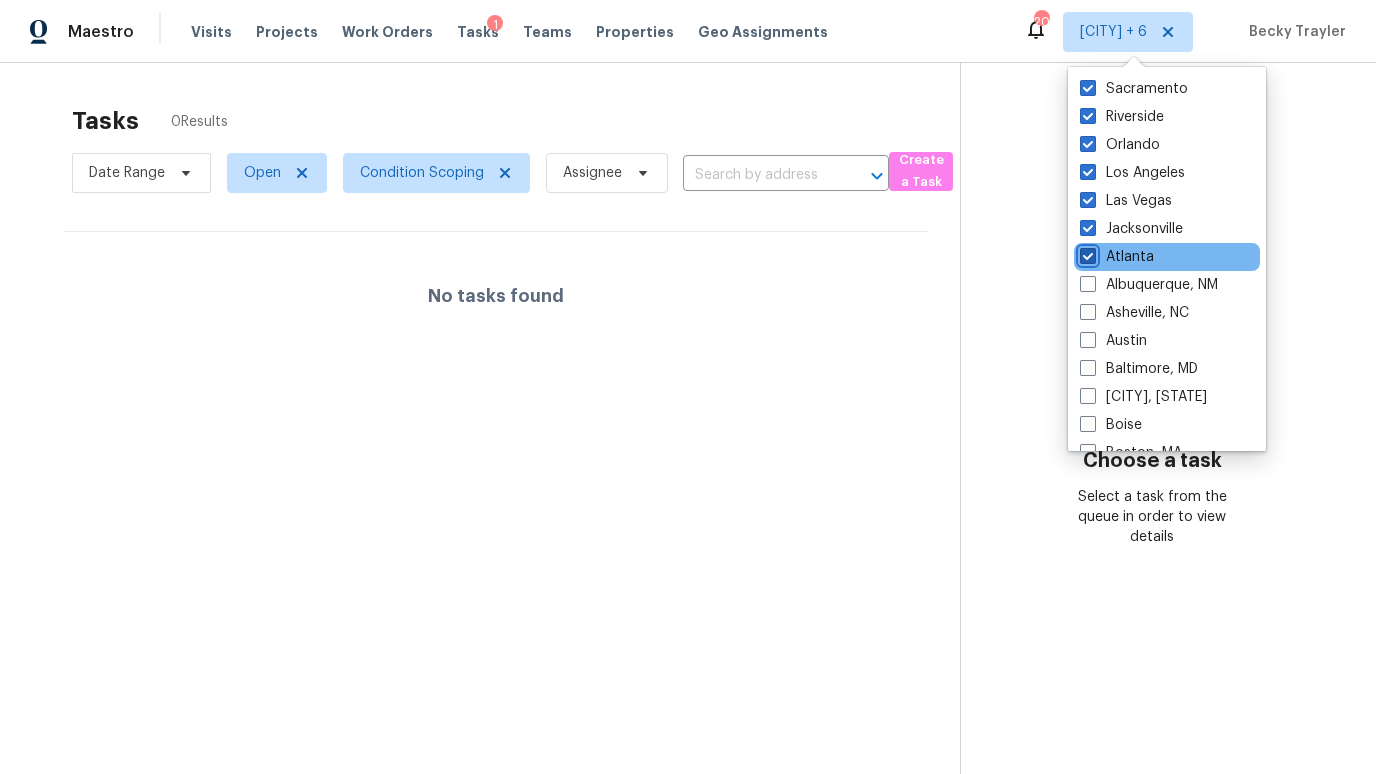 click on "Atlanta" at bounding box center (1086, 253) 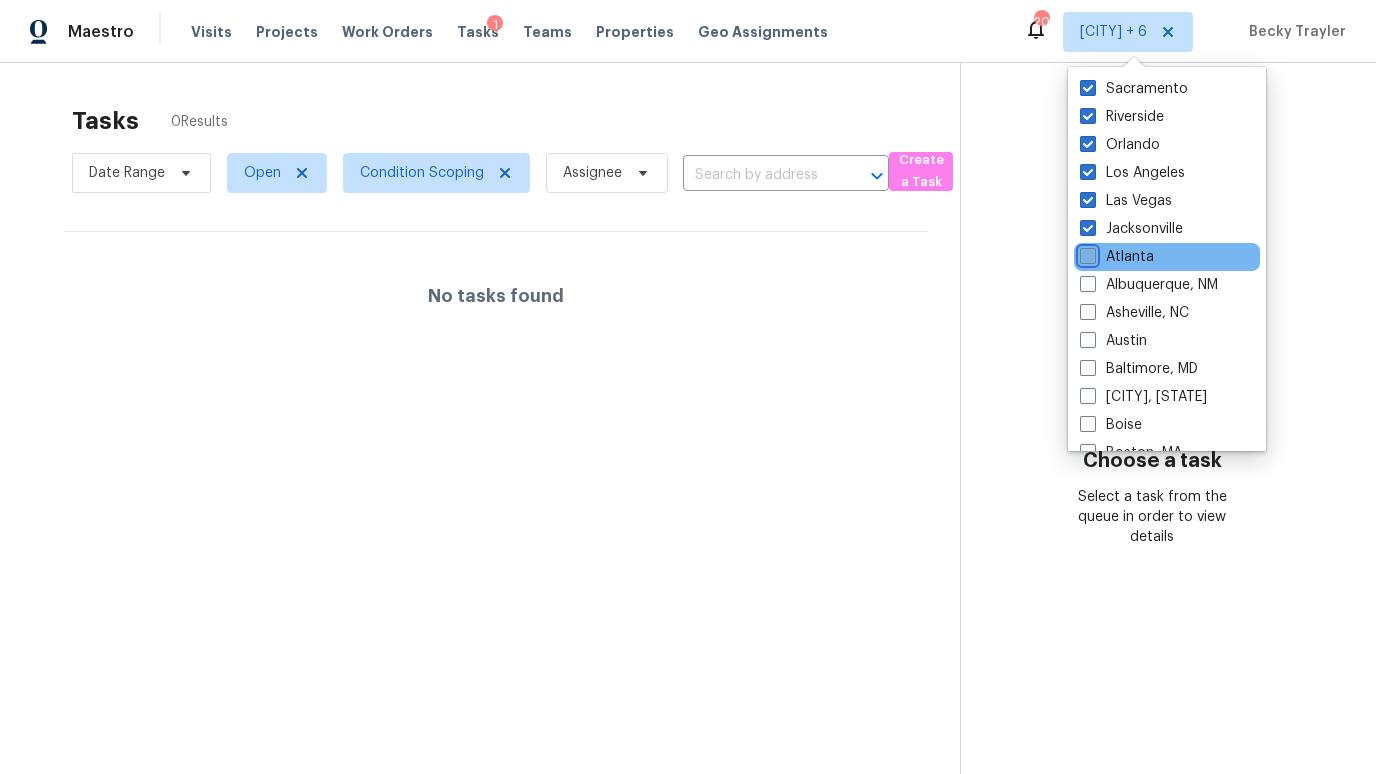 checkbox on "false" 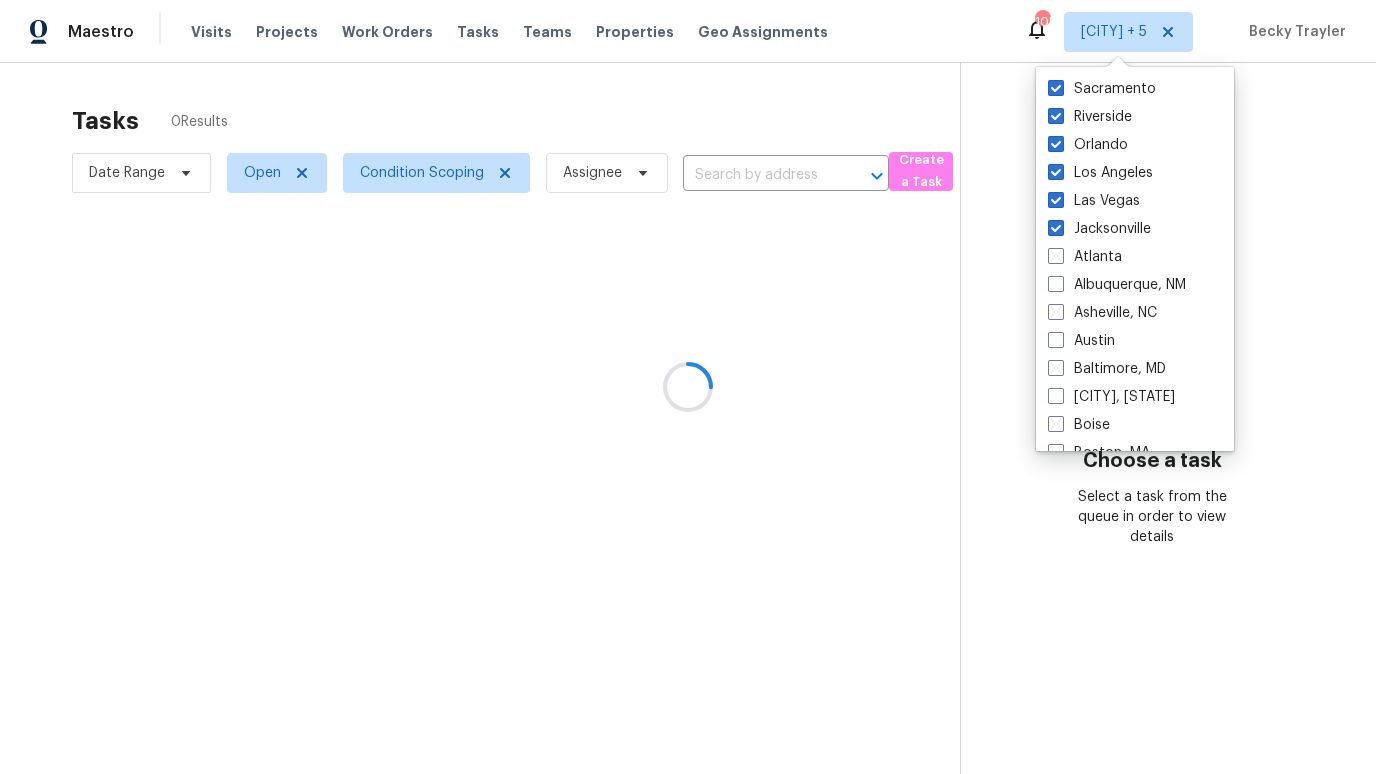 click at bounding box center [688, 387] 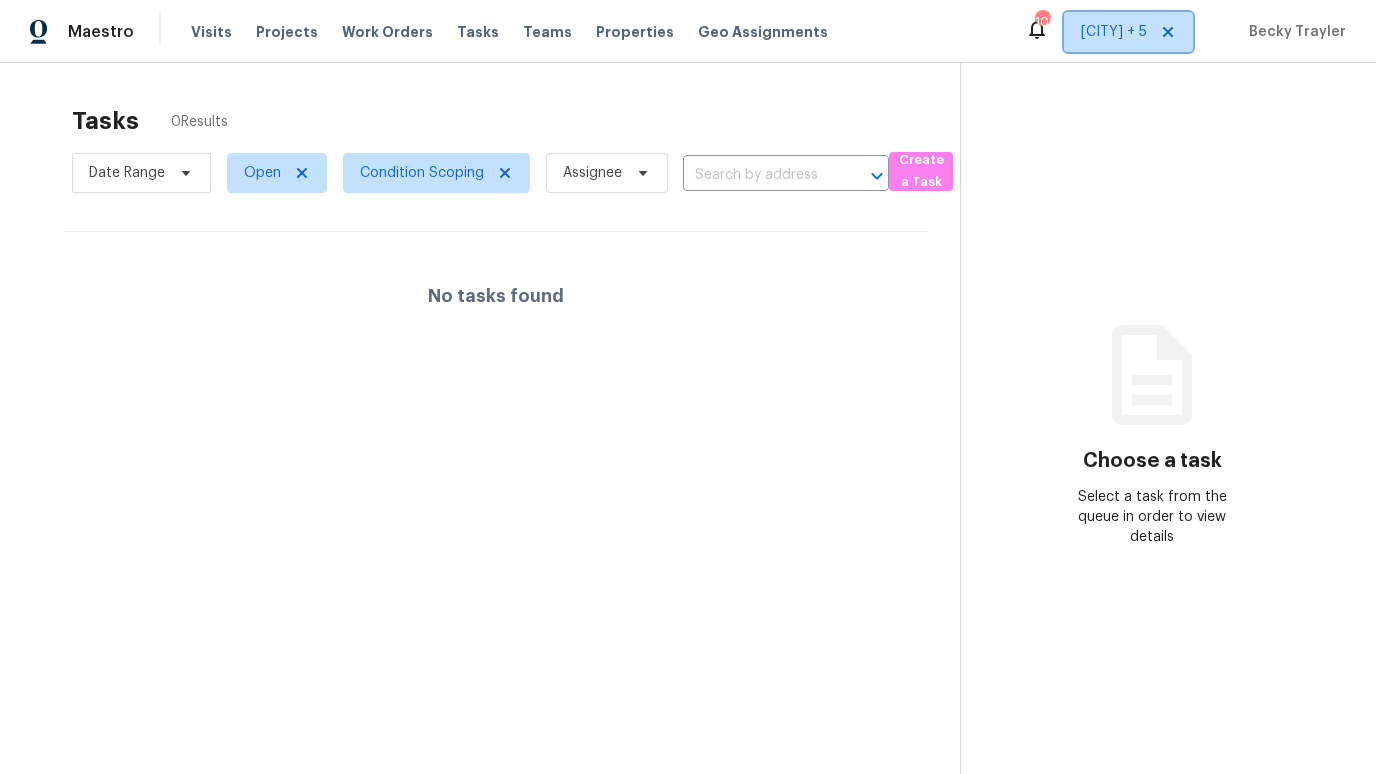 click on "[CITY] + 5" at bounding box center [1114, 32] 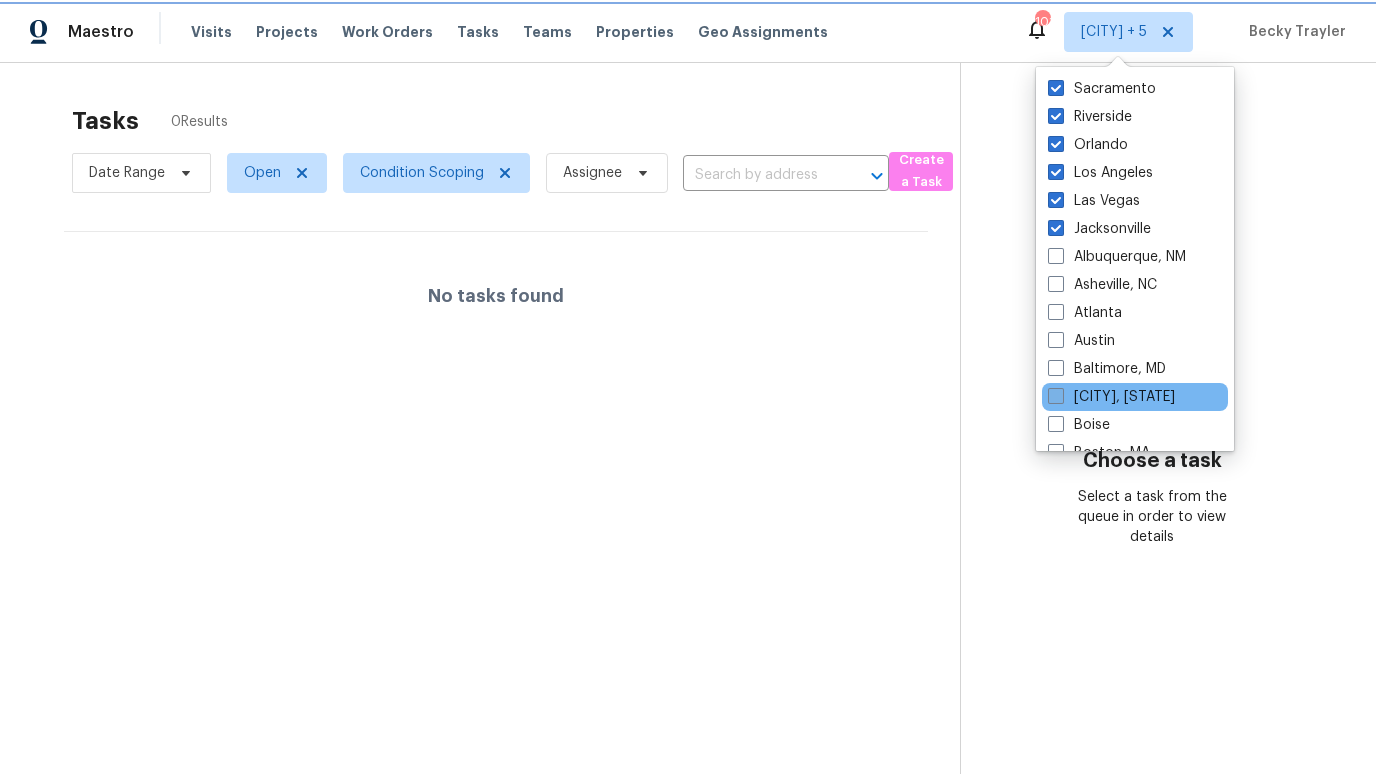 scroll, scrollTop: 1340, scrollLeft: 0, axis: vertical 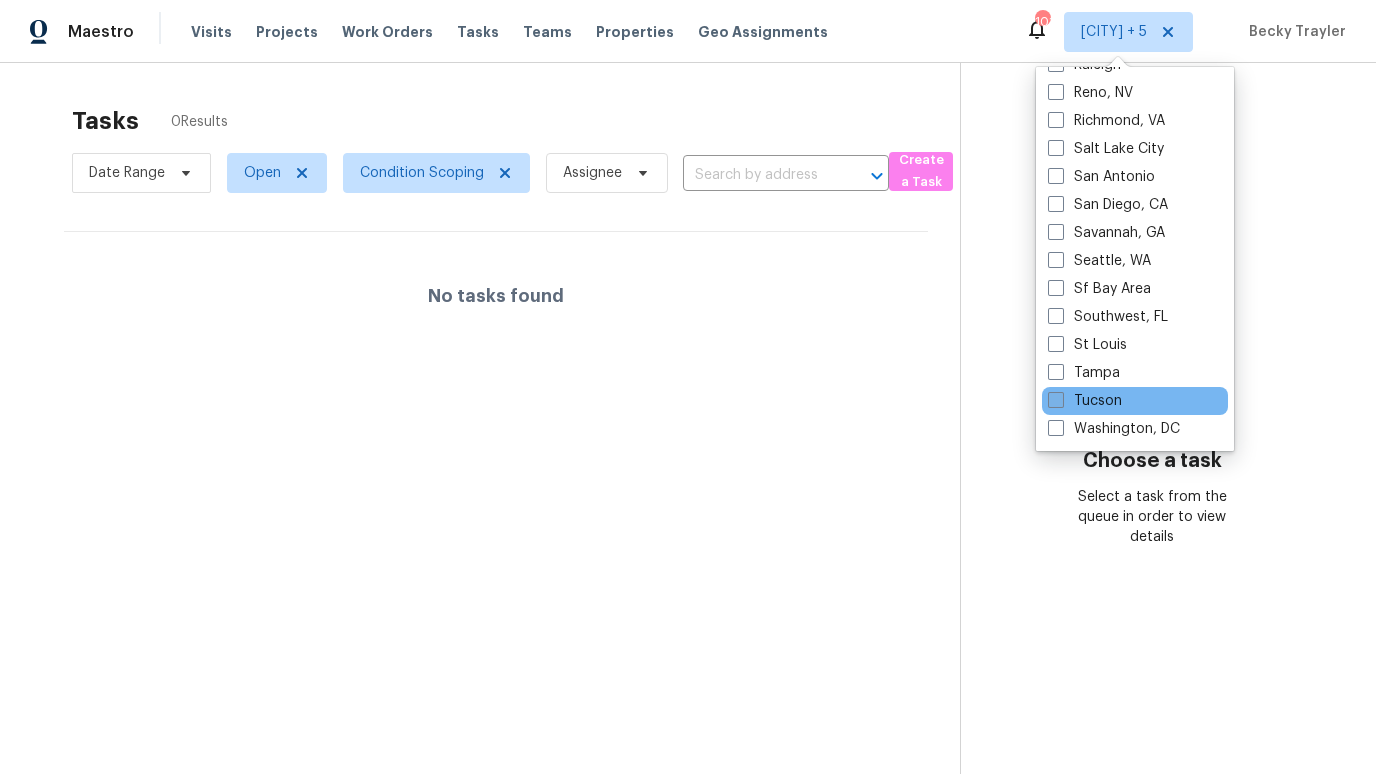 click on "Tucson" at bounding box center (1085, 401) 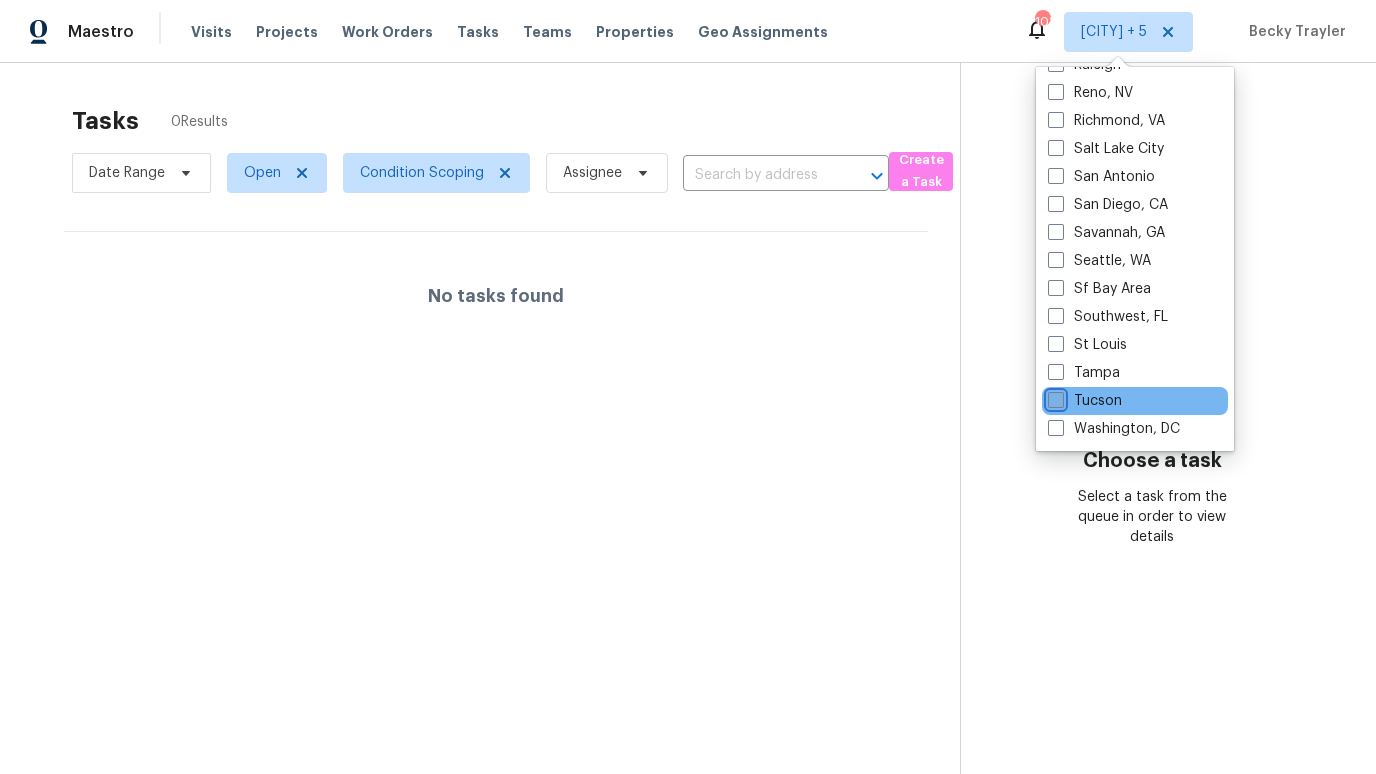 click on "Tucson" at bounding box center [1054, 397] 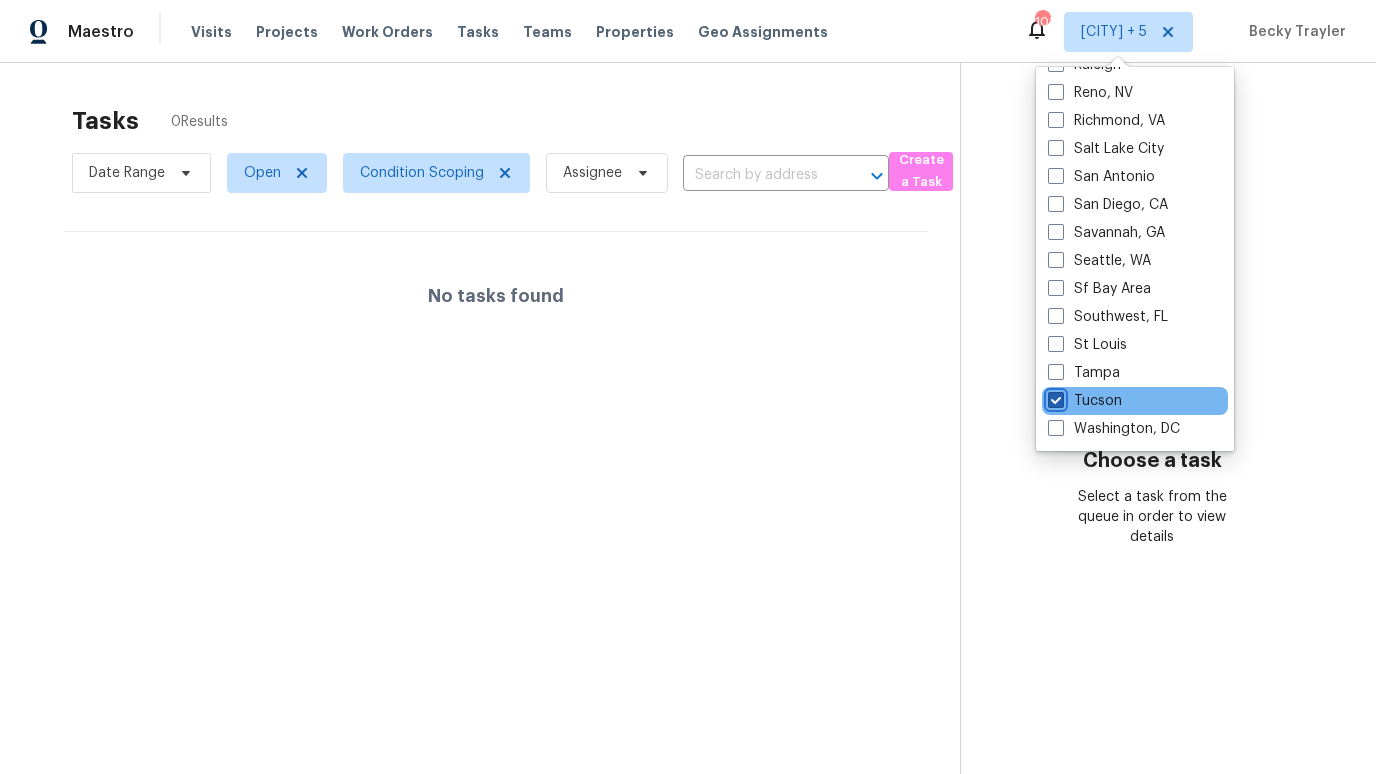 checkbox on "true" 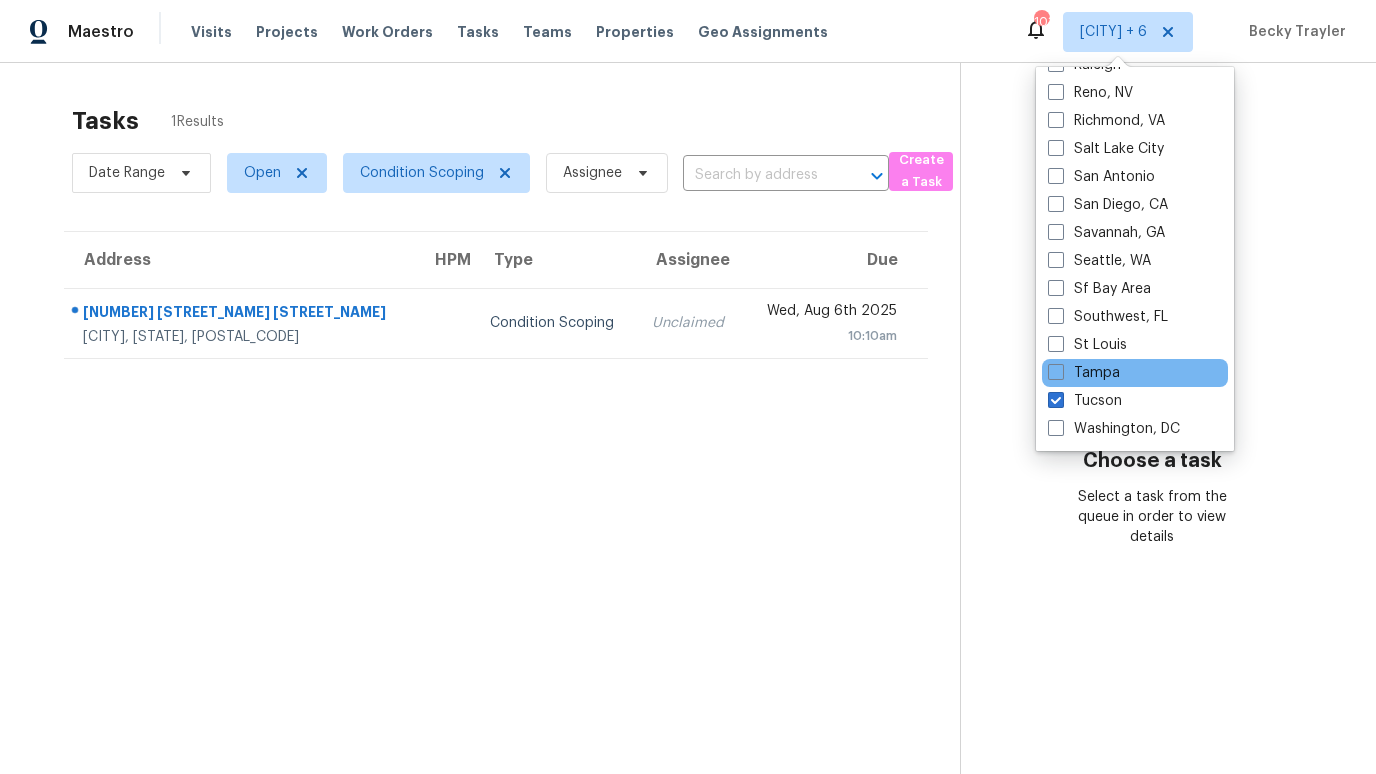 click on "Tampa" at bounding box center [1135, 373] 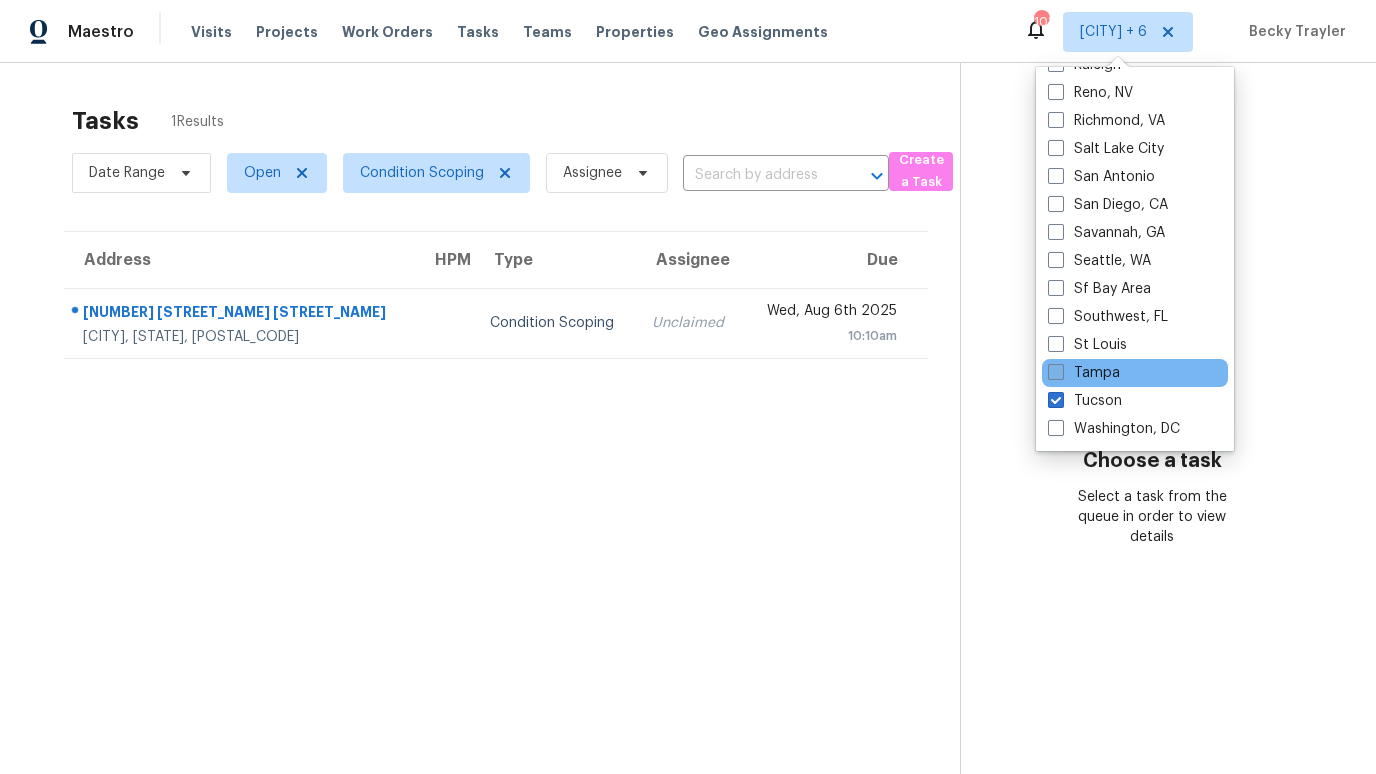 click on "Tampa" at bounding box center [1084, 373] 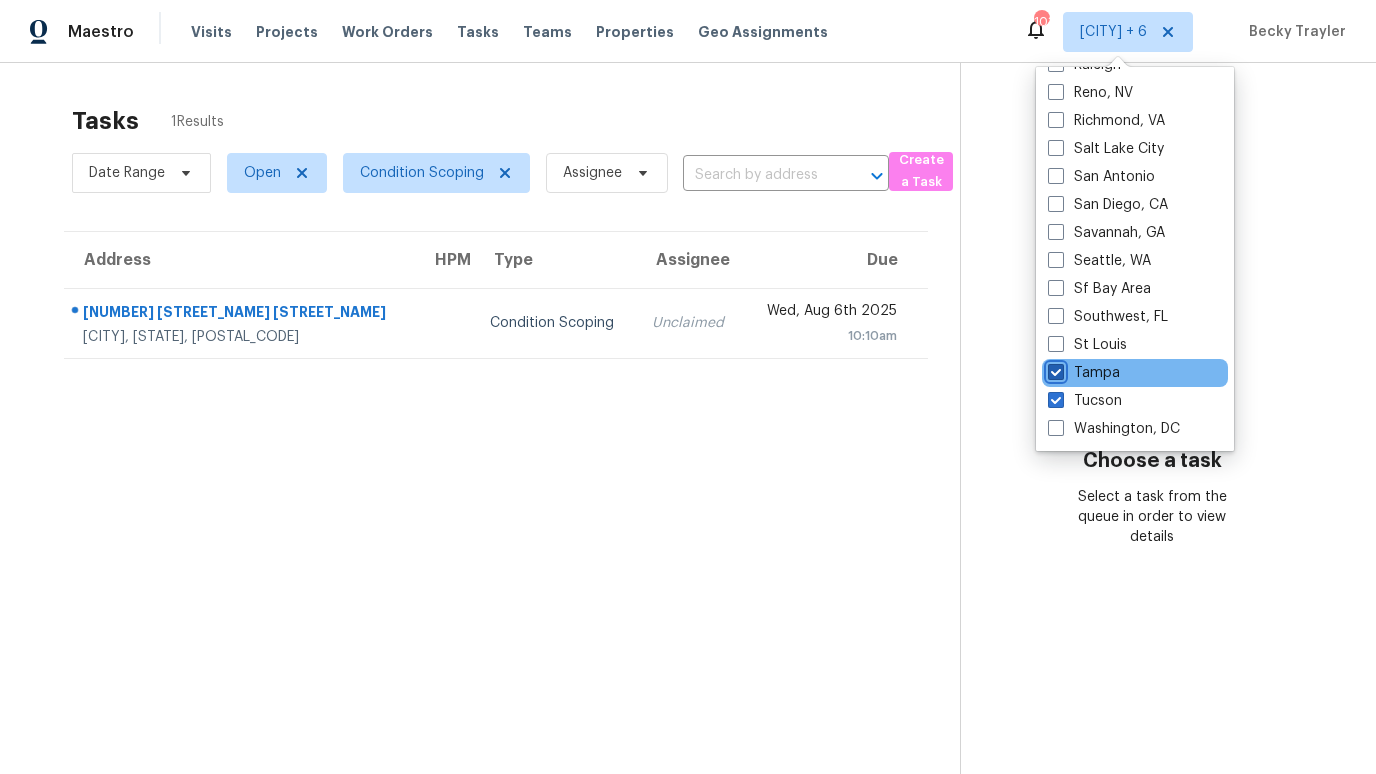 checkbox on "true" 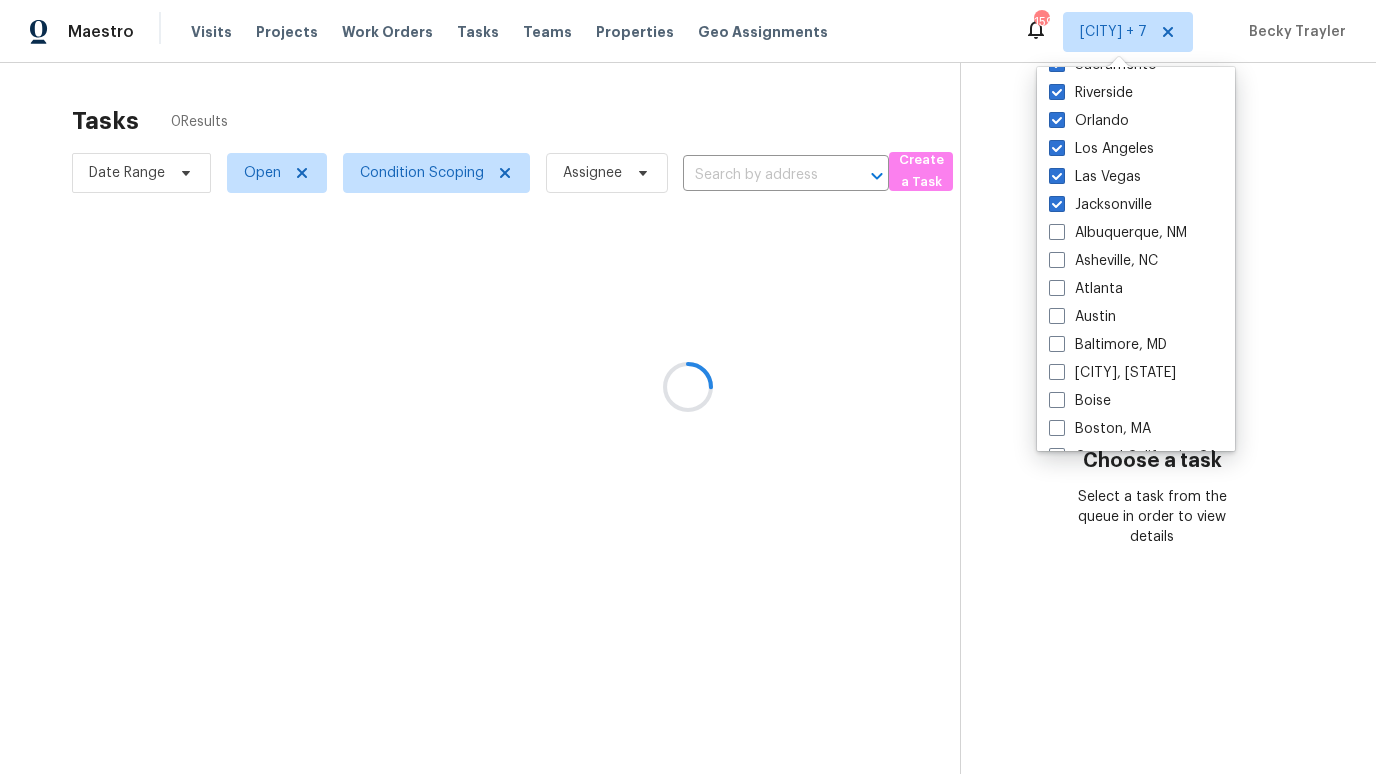 scroll, scrollTop: 0, scrollLeft: 0, axis: both 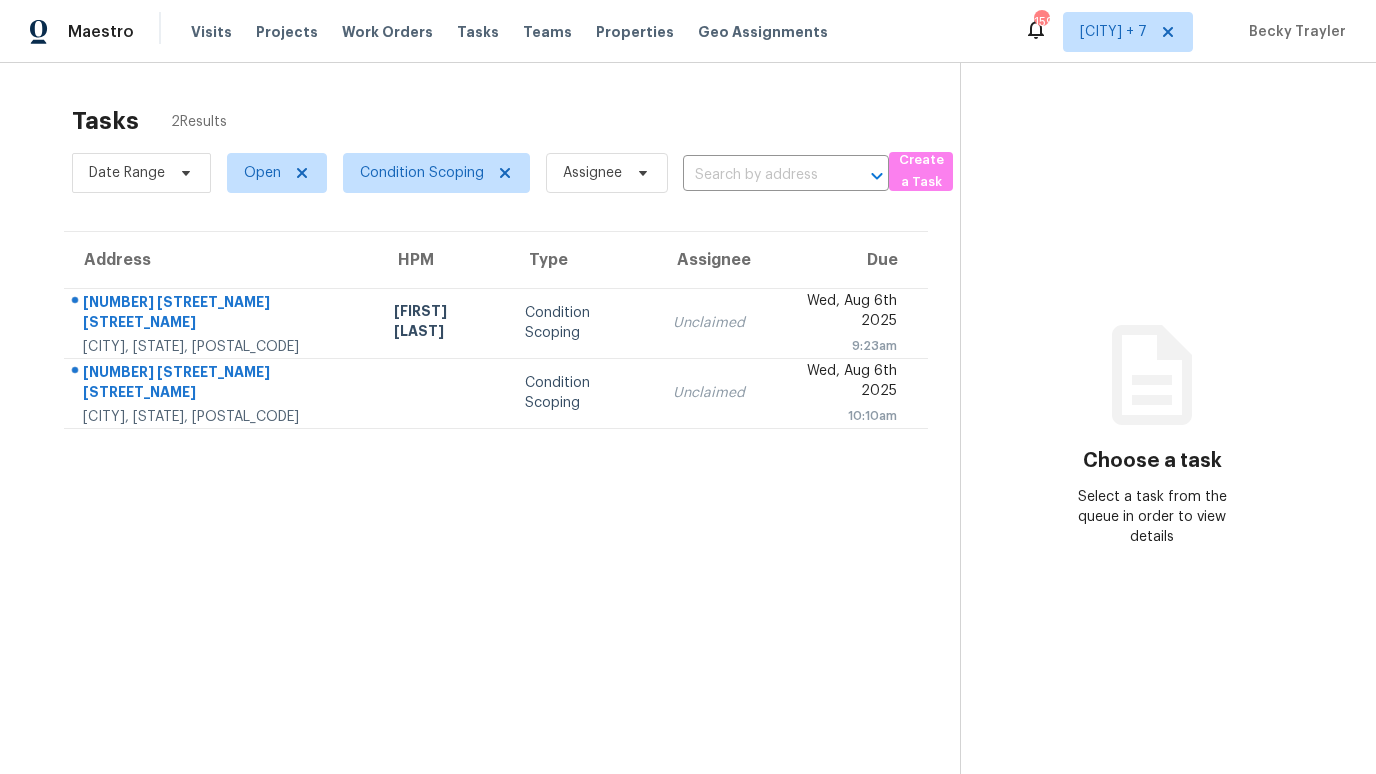 click on "Tasks 2  Results Date Range Open Condition Scoping Assignee ​ Create a Task Address HPM Type Assignee Due 1446 Normandy Blvd   Holiday, [STATE], [POSTAL_CODE] [FIRST] [LAST] Condition Scoping Unclaimed [DAY], [MONTH] [DAY_NUM] [YEAR] [TIME] 3307 E Water St   Tucson, AZ, 85716 Condition Scoping Unclaimed [DAY], [MONTH] [DAY_NUM] [YEAR] [TIME]" at bounding box center (496, 466) 